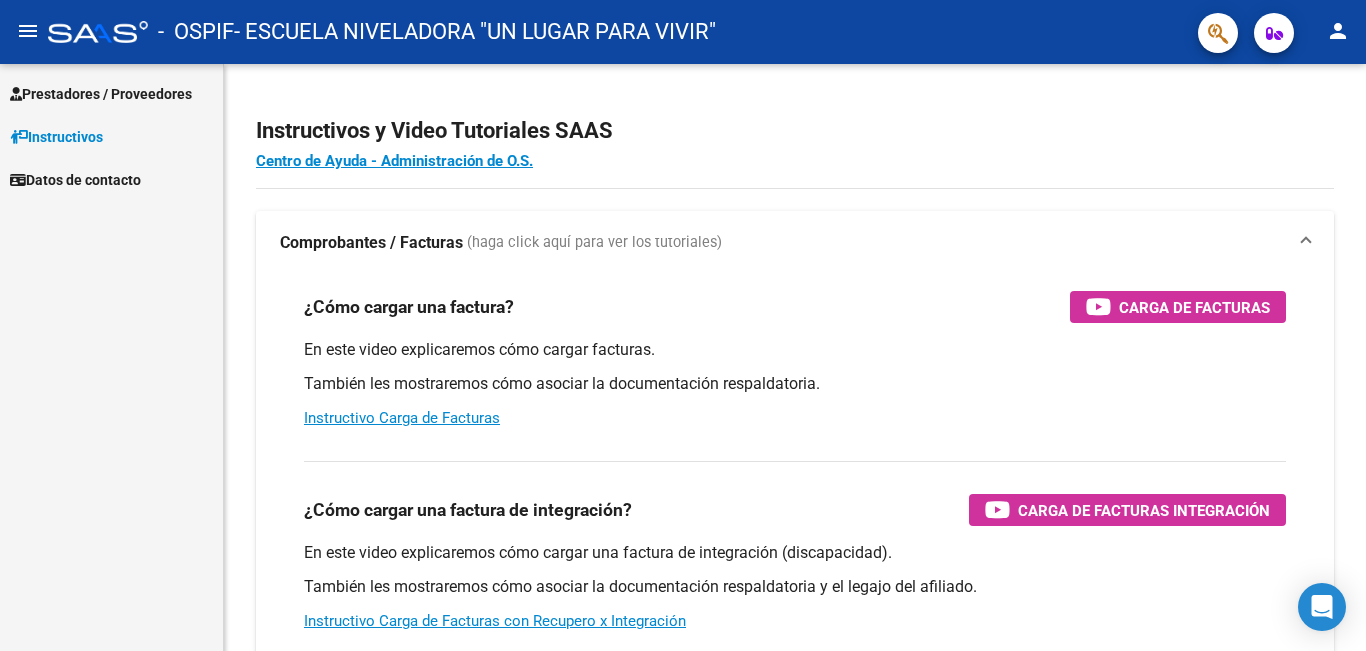 scroll, scrollTop: 0, scrollLeft: 0, axis: both 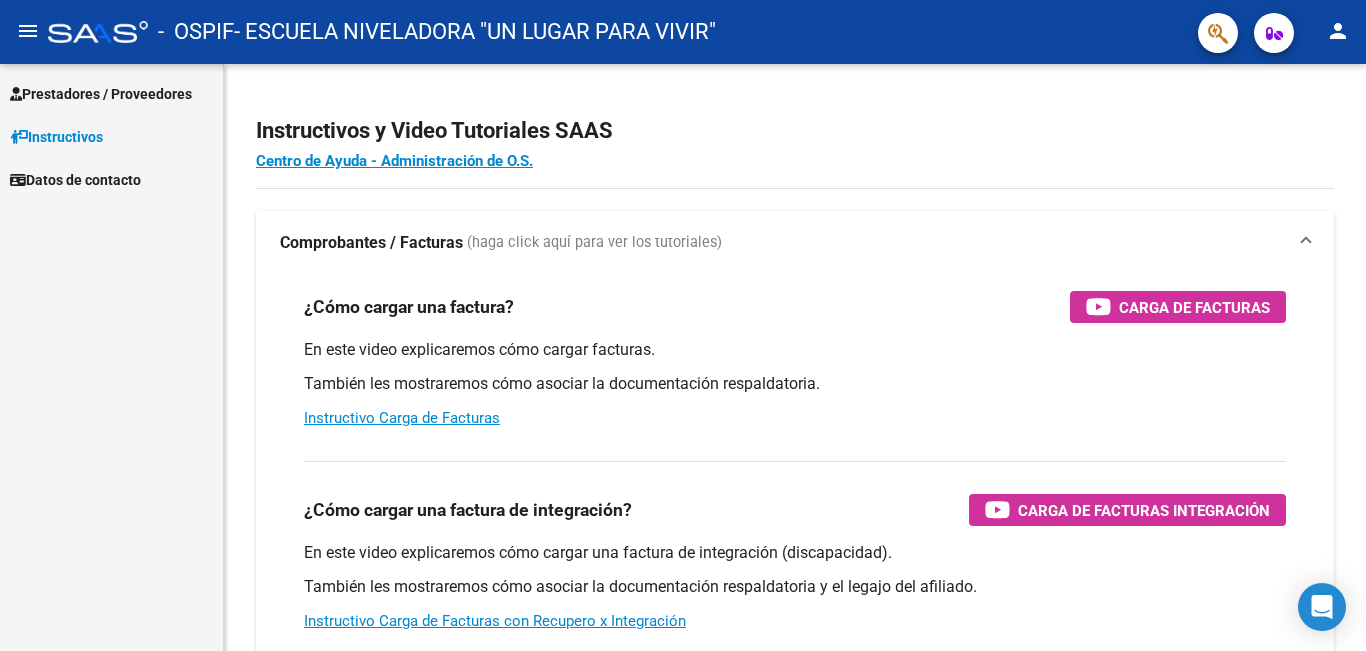 click on "Prestadores / Proveedores" at bounding box center (101, 94) 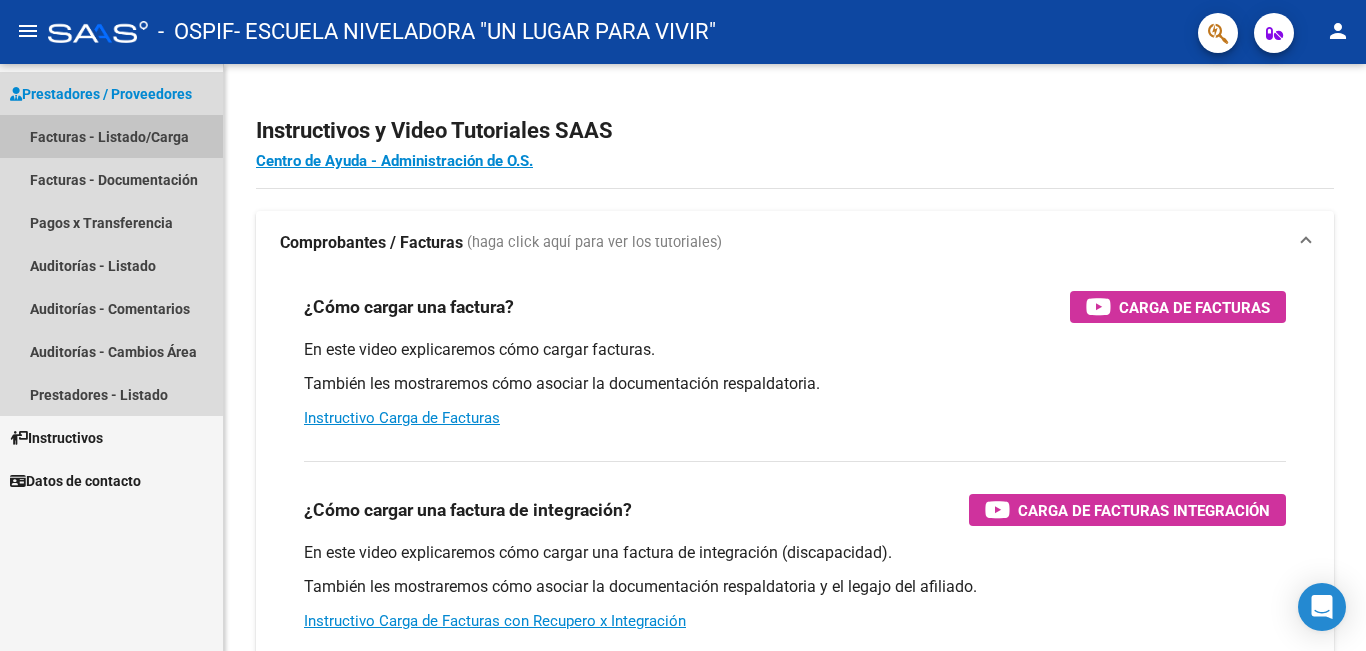 click on "Facturas - Listado/Carga" at bounding box center (111, 136) 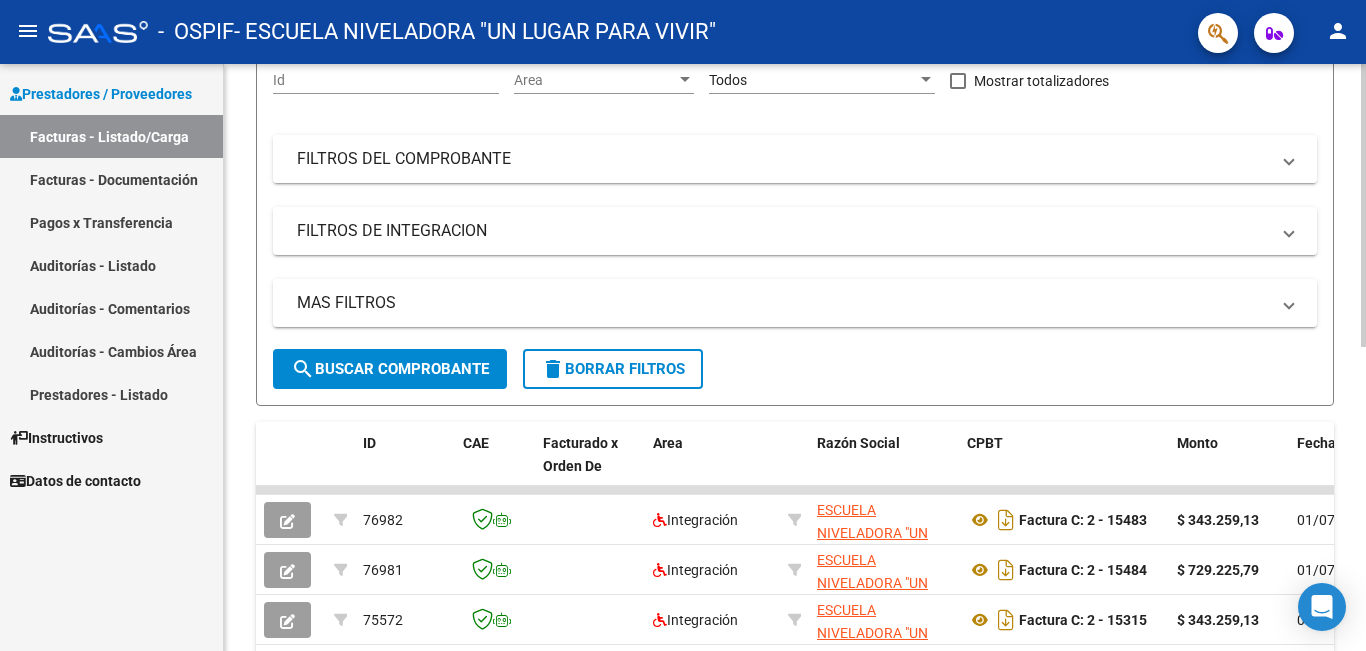 scroll, scrollTop: 300, scrollLeft: 0, axis: vertical 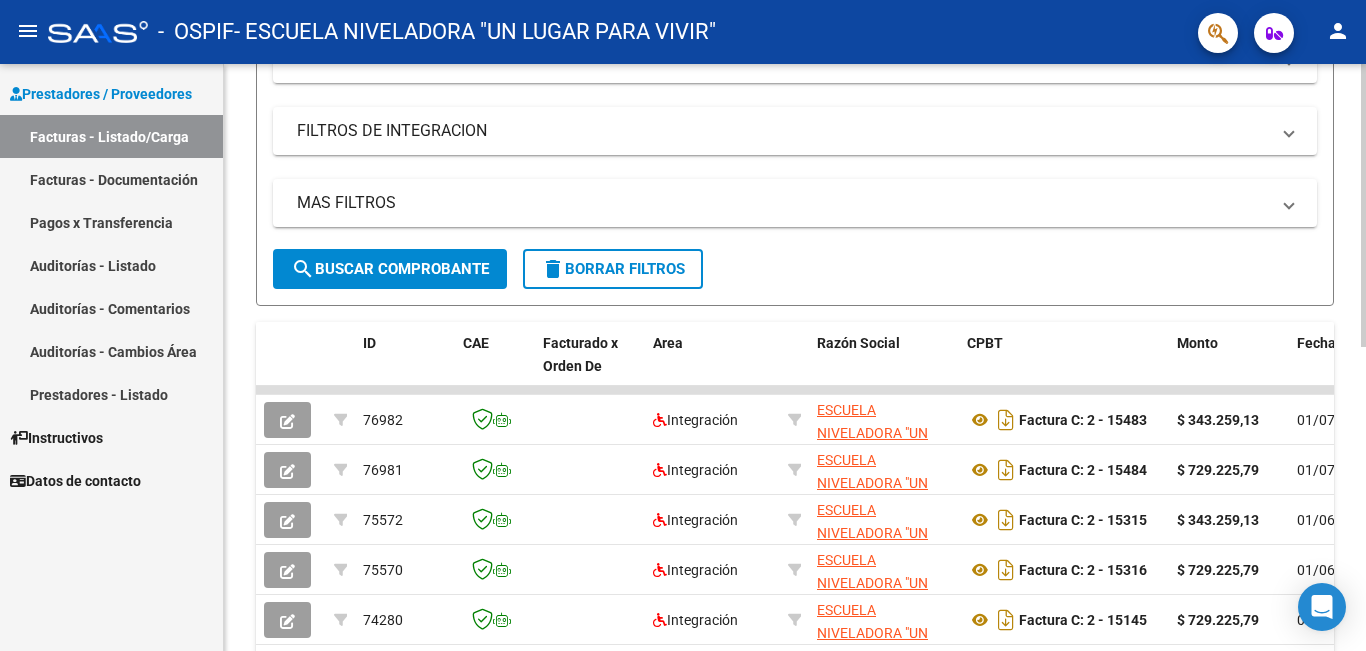 click on "Filtros Id Area Area Todos Confirmado   Mostrar totalizadores   FILTROS DEL COMPROBANTE  Comprobante Tipo Comprobante Tipo Start date – End date Fec. Comprobante Desde / Hasta Días Emisión Desde(cant. días) Días Emisión Hasta(cant. días) CUIT / Razón Social Pto. Venta Nro. Comprobante Código SSS CAE Válido CAE Válido Todos Cargado Módulo Hosp. Todos Tiene facturacion Apócrifa Hospital Refes  FILTROS DE INTEGRACION  Período De Prestación Campos del Archivo de Rendición Devuelto x SSS (dr_envio) Todos Rendido x SSS (dr_envio) Tipo de Registro Tipo de Registro Período Presentación Período Presentación Campos del Legajo Asociado (preaprobación) Afiliado Legajo (cuil/nombre) Todos Solo facturas preaprobadas  MAS FILTROS  Todos Con Doc. Respaldatoria Todos Con Trazabilidad Todos Asociado a Expediente Sur Auditoría Auditoría Auditoría Id Start date – End date Auditoría Confirmada Desde / Hasta Start date – End date Fec. Rec. Desde / Hasta Start date – End date Start date – End date" 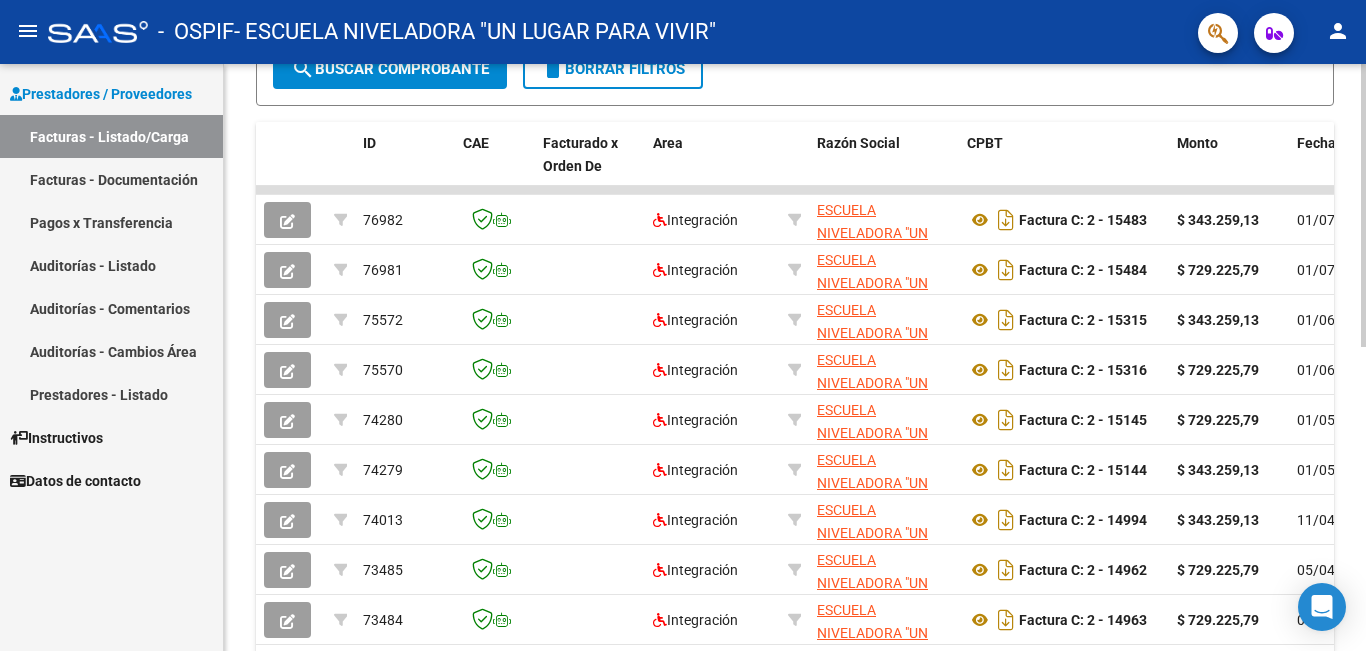 scroll, scrollTop: 600, scrollLeft: 0, axis: vertical 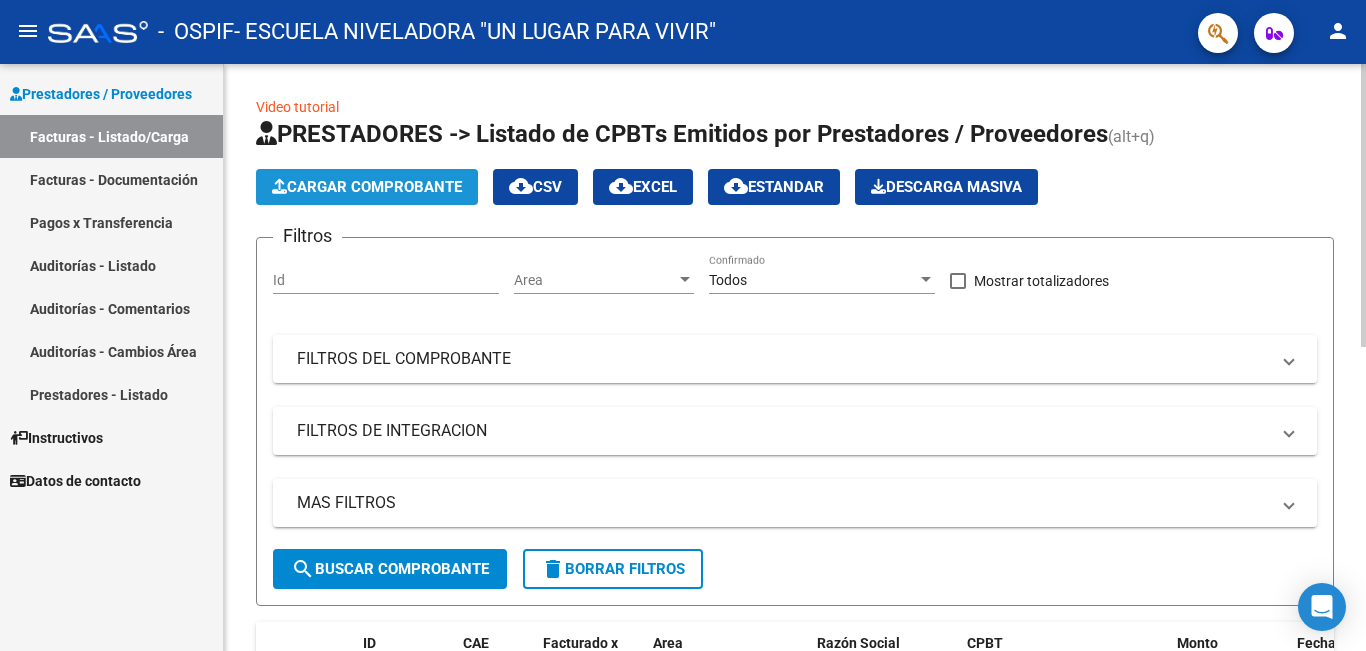 click on "Cargar Comprobante" 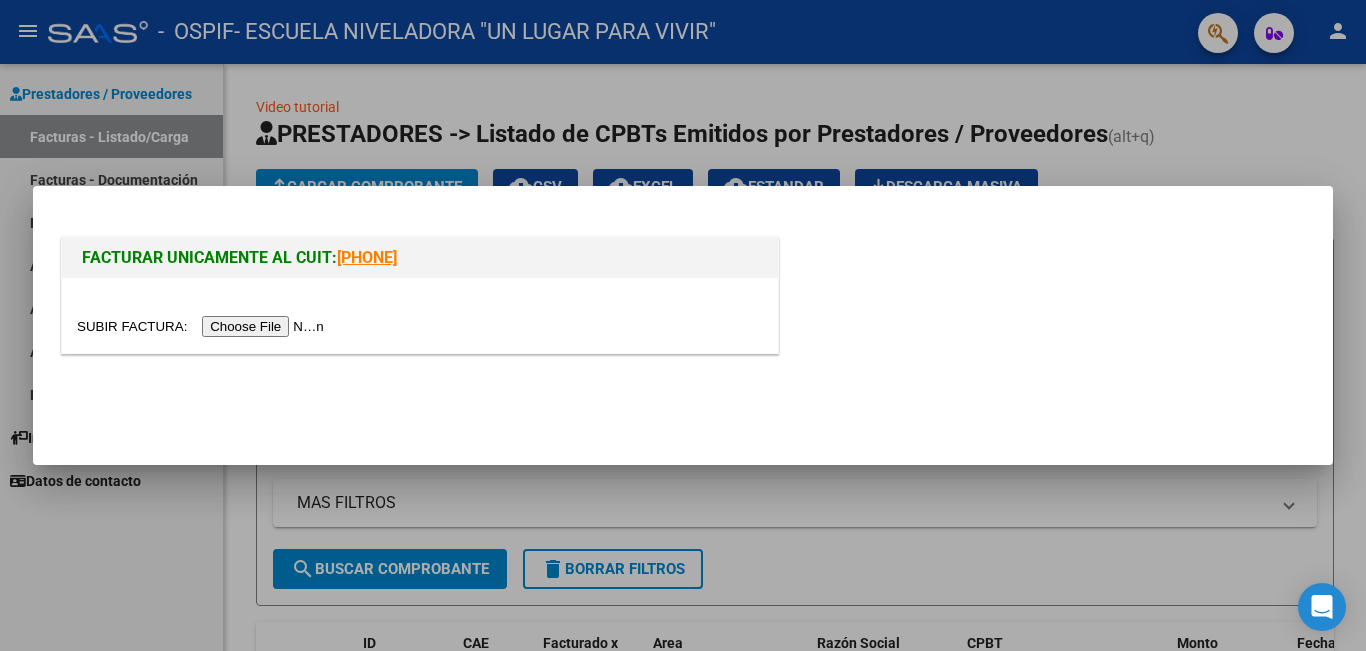click at bounding box center [203, 326] 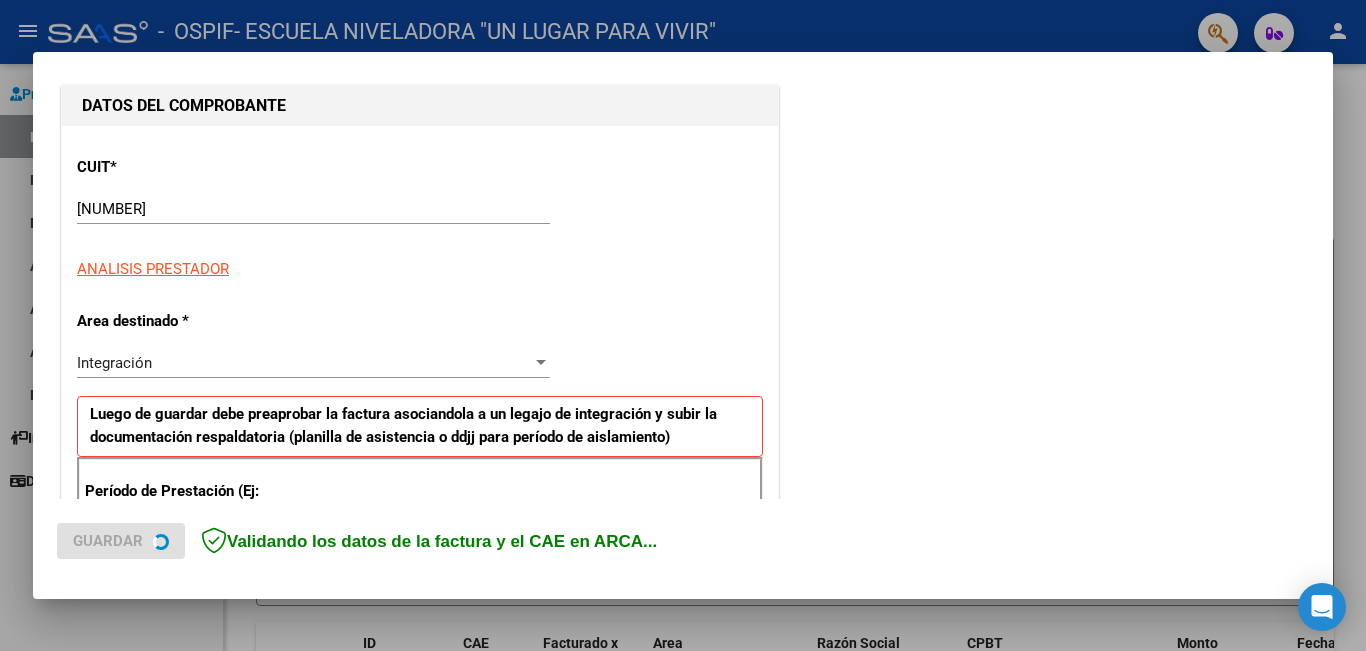 scroll, scrollTop: 400, scrollLeft: 0, axis: vertical 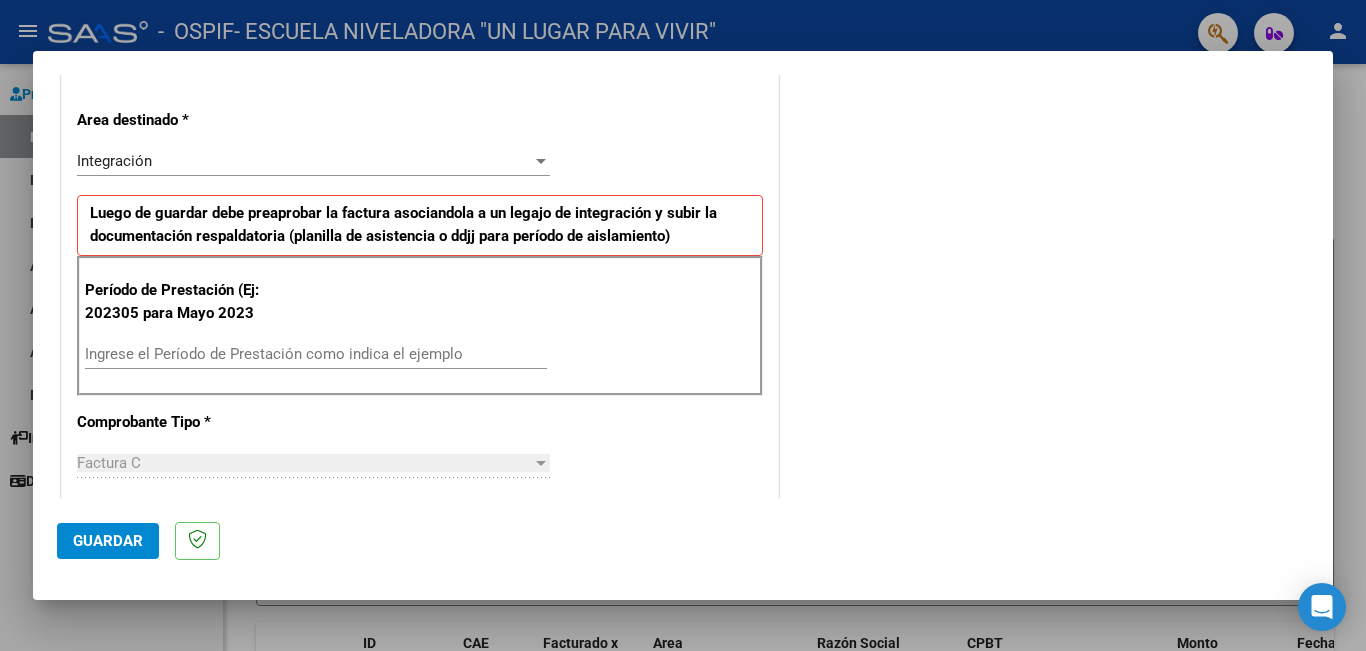 click on "Ingrese el Período de Prestación como indica el ejemplo" at bounding box center [316, 354] 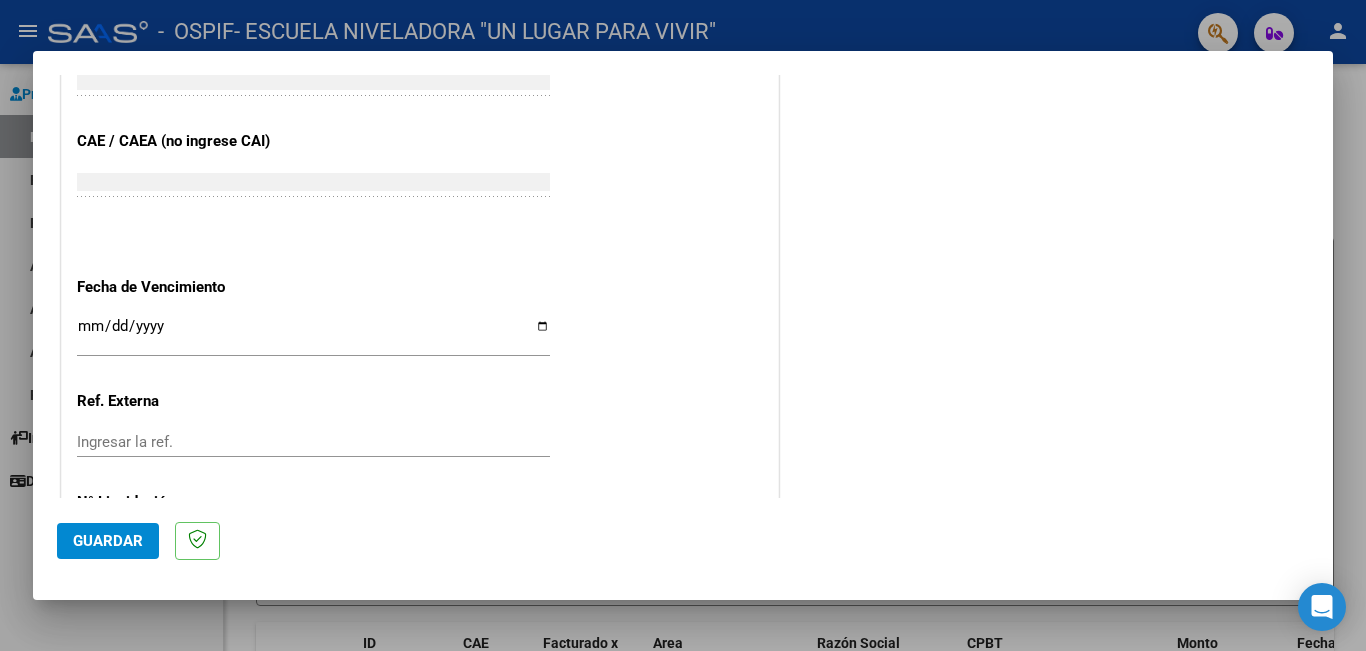 scroll, scrollTop: 1299, scrollLeft: 0, axis: vertical 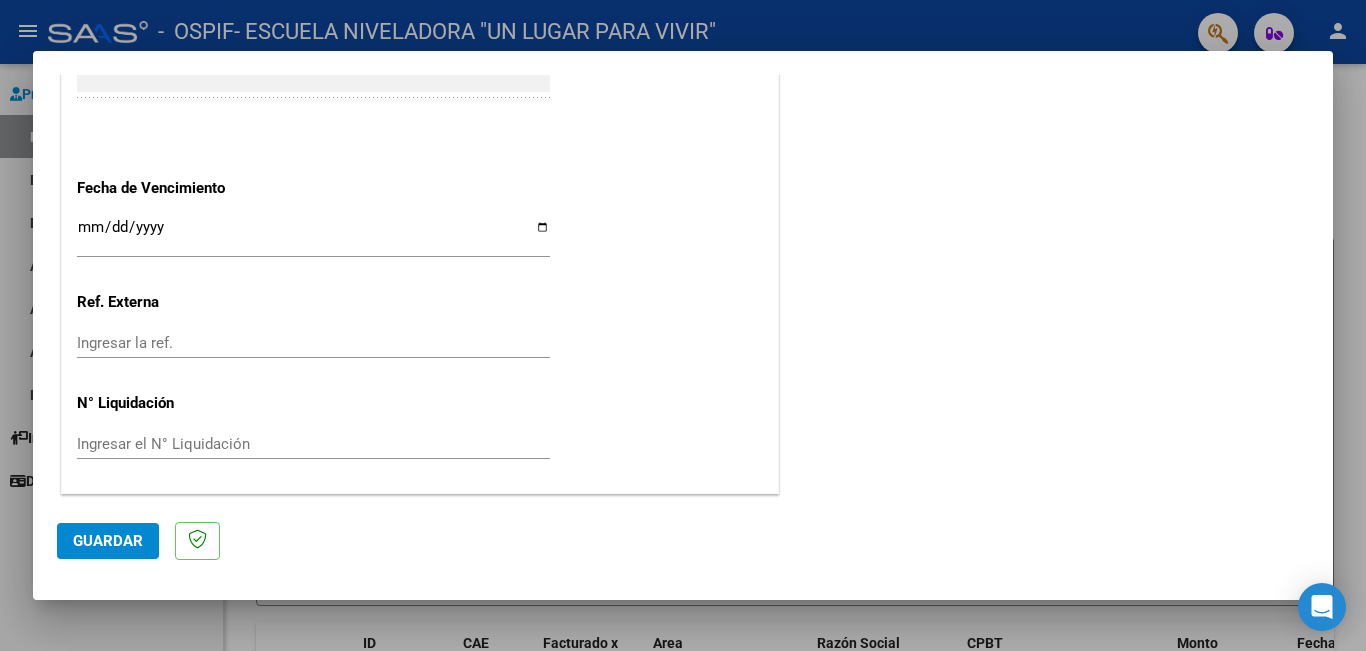 type on "202507" 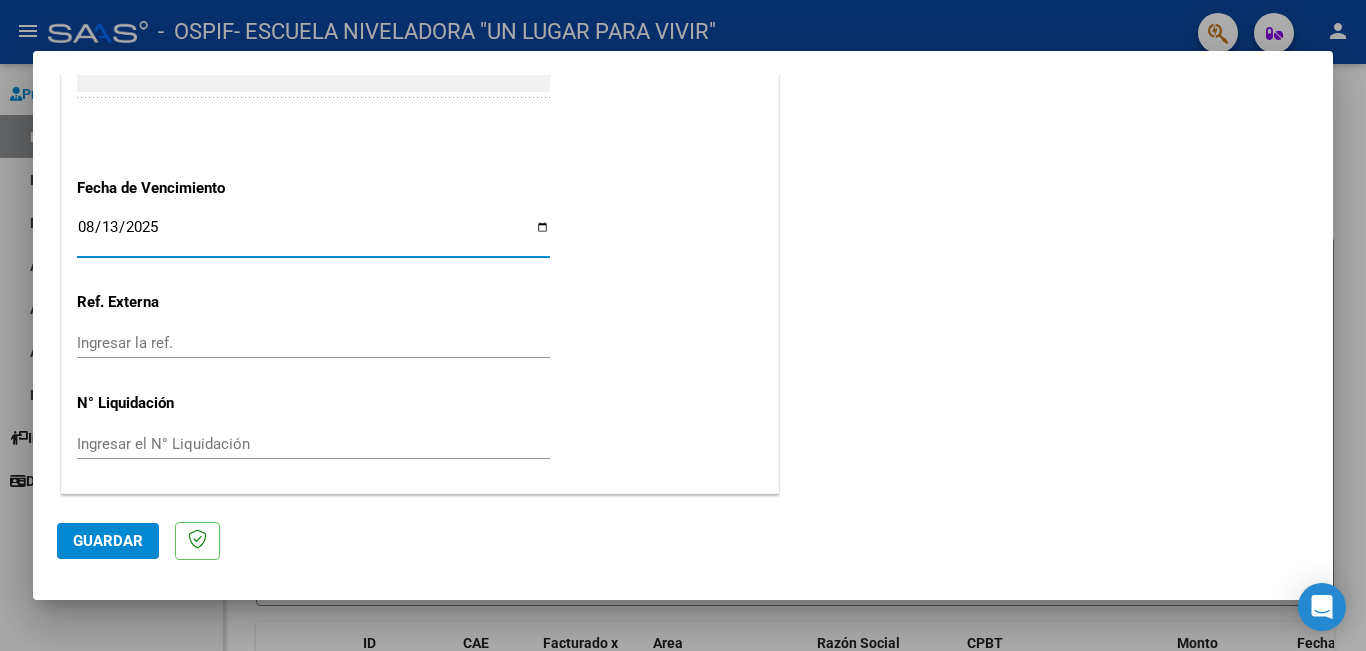 type on "2025-08-13" 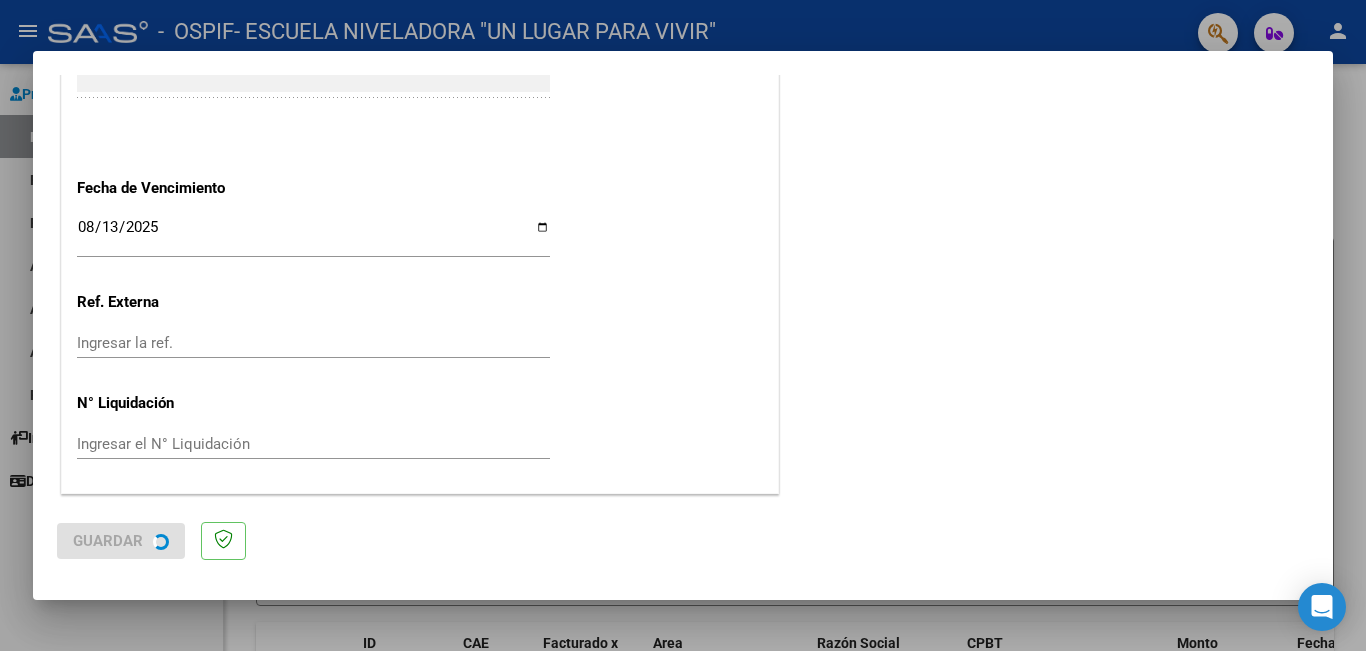 scroll, scrollTop: 0, scrollLeft: 0, axis: both 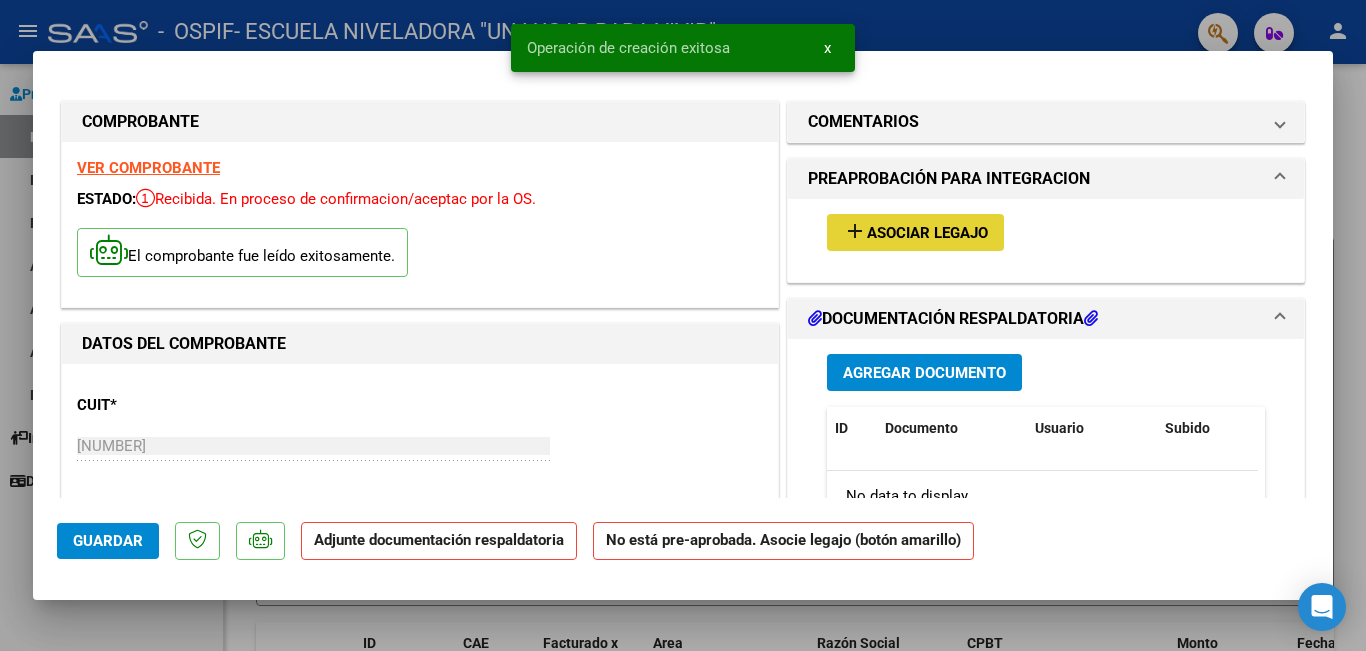 click on "Asociar Legajo" at bounding box center [927, 233] 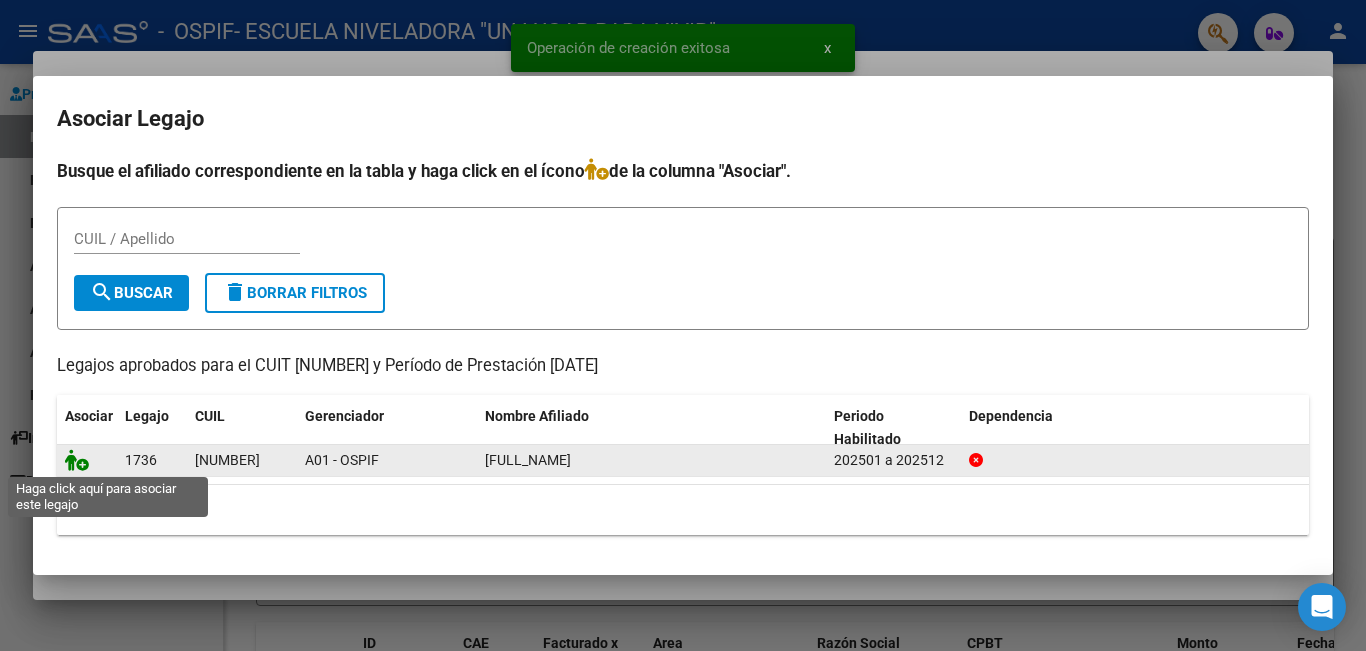 click 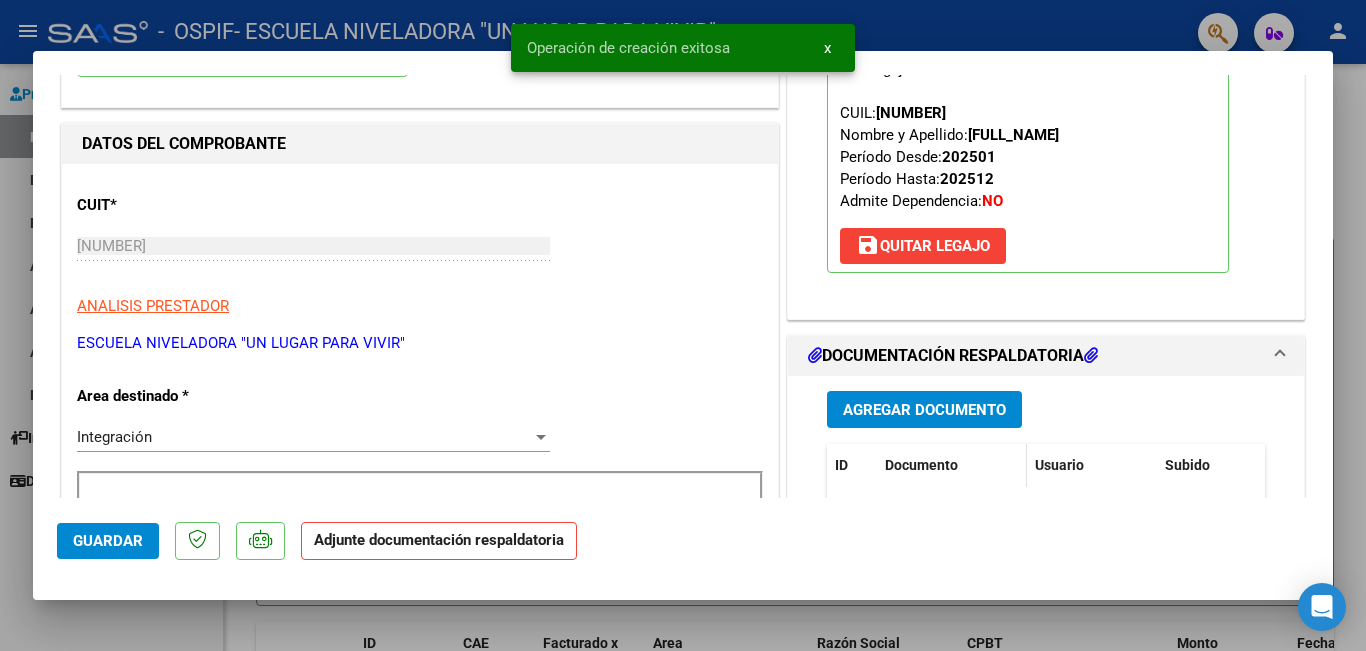 scroll, scrollTop: 300, scrollLeft: 0, axis: vertical 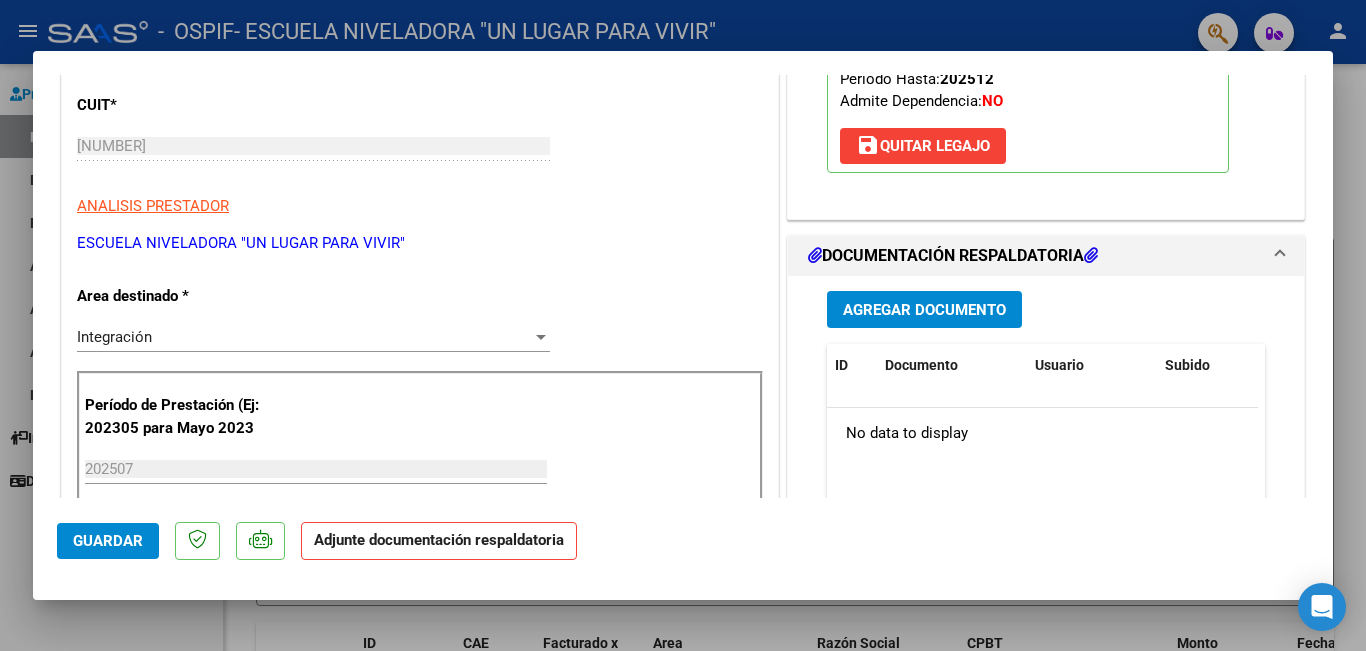 click on "Agregar Documento" at bounding box center [924, 310] 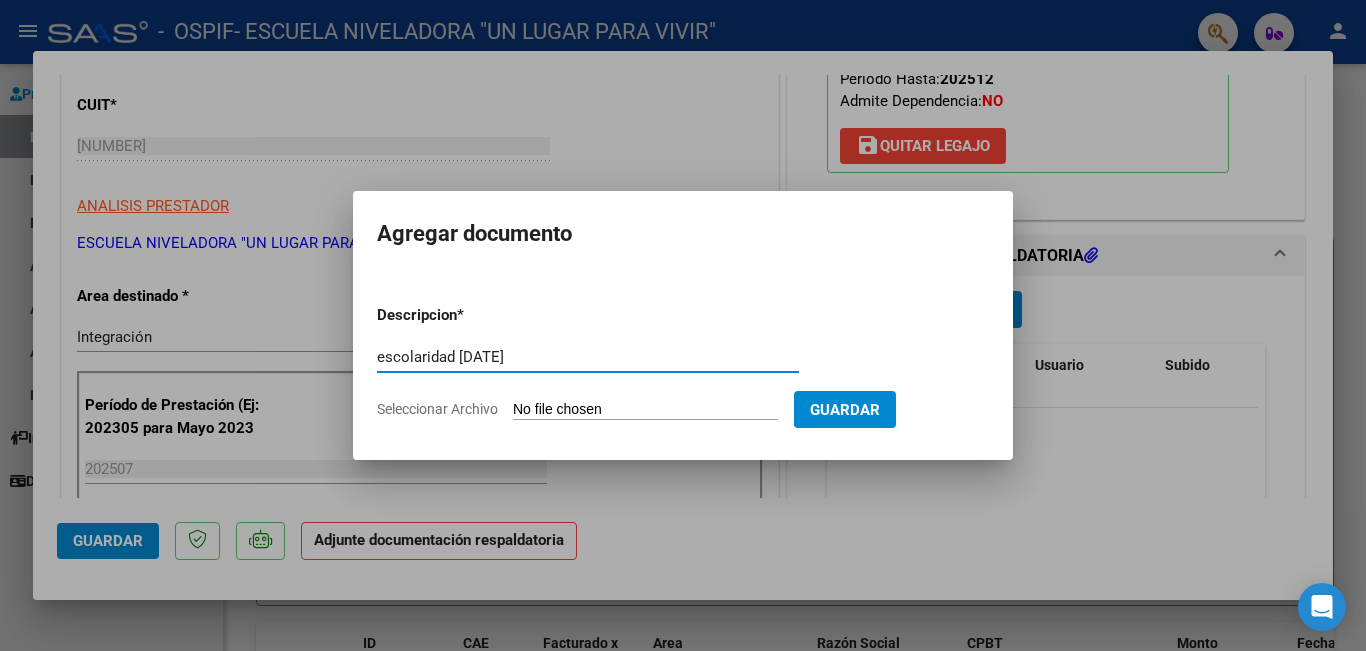 type on "escolaridad [DATE]" 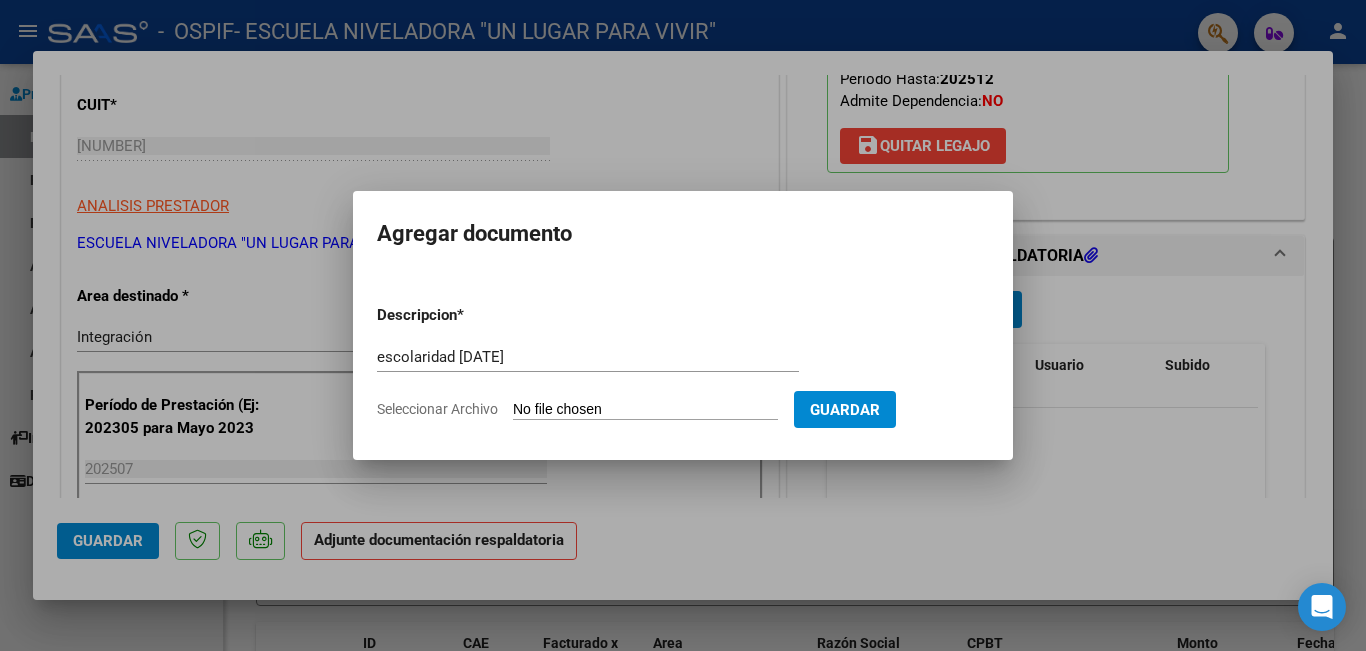 type on "C:\fakepath\[NUMBER].pdf" 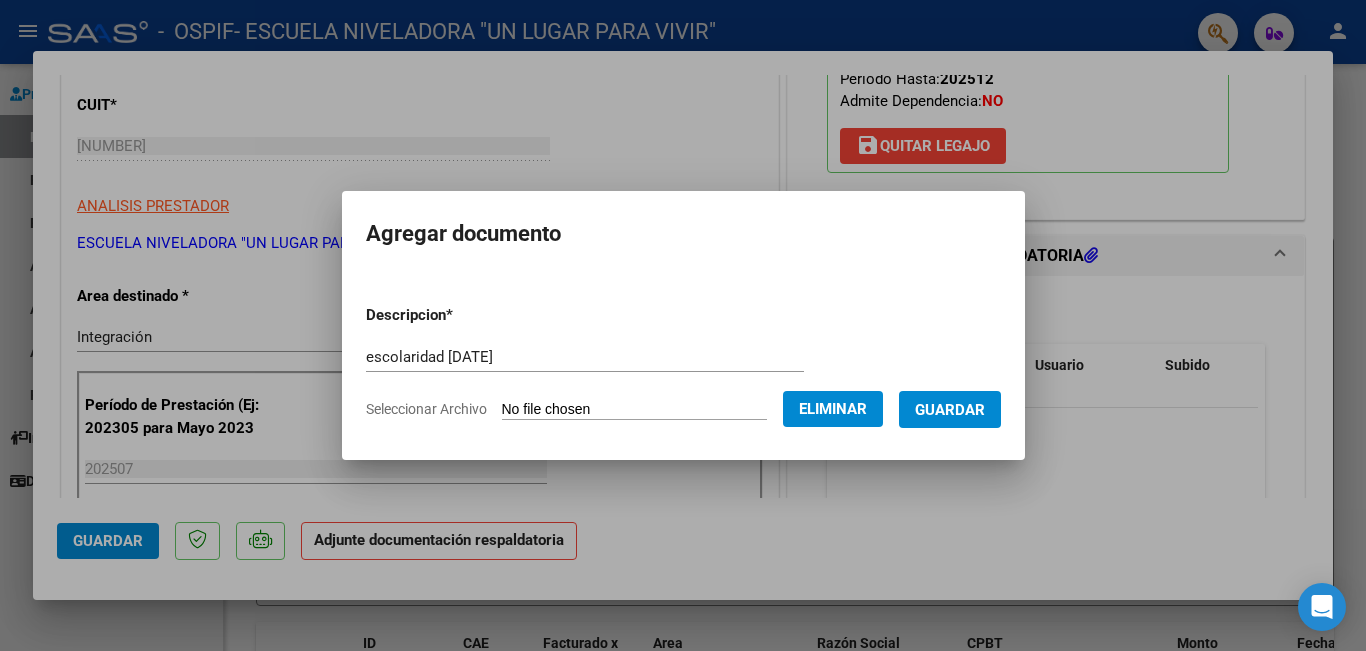 click on "Guardar" at bounding box center [950, 410] 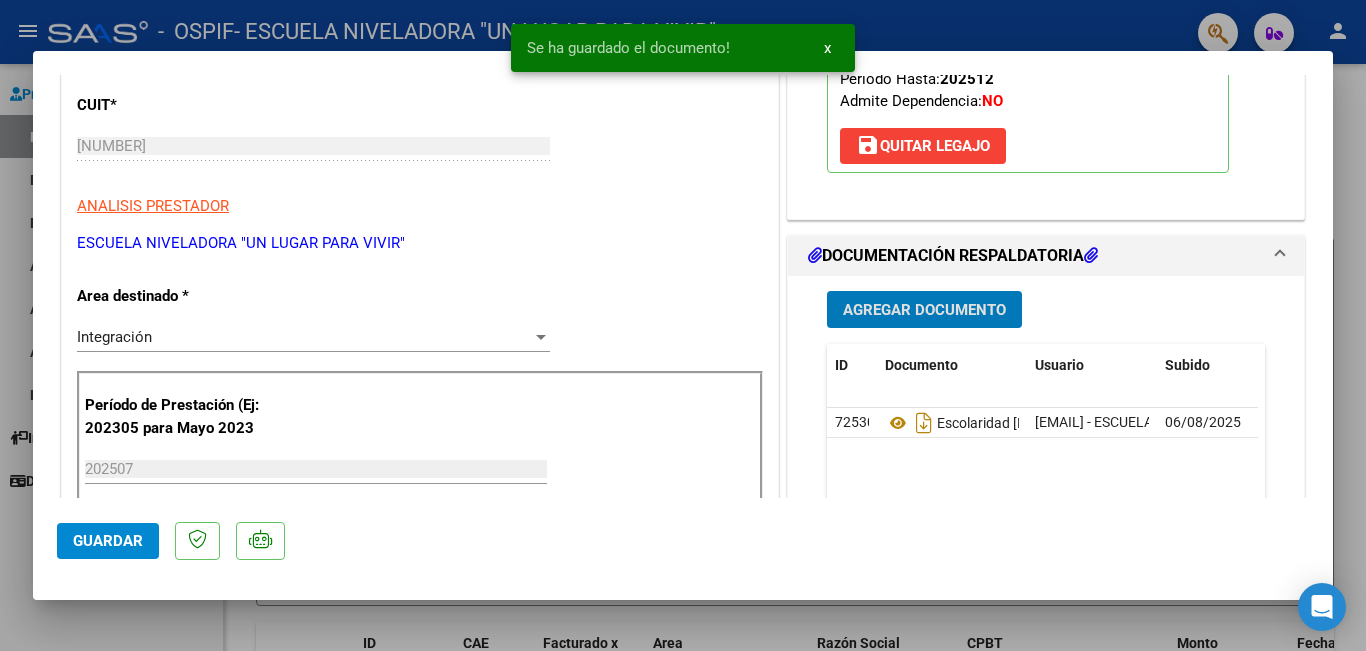 scroll, scrollTop: 500, scrollLeft: 0, axis: vertical 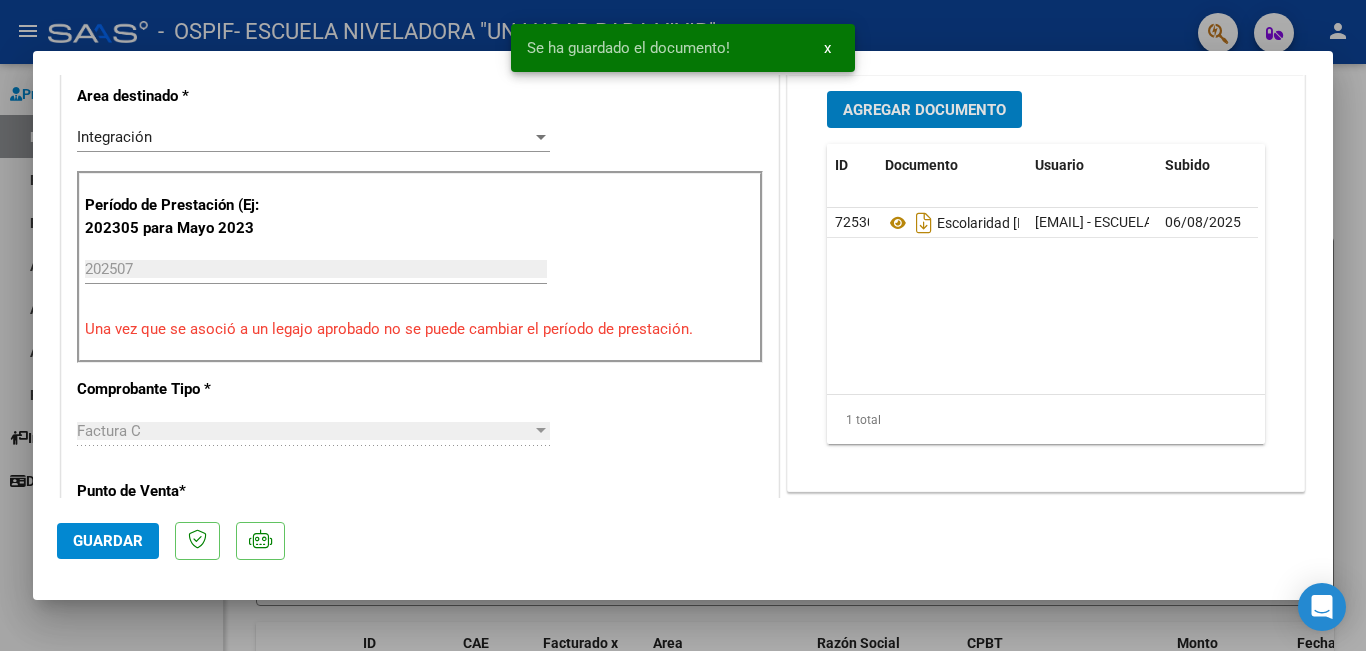 click on "Guardar" 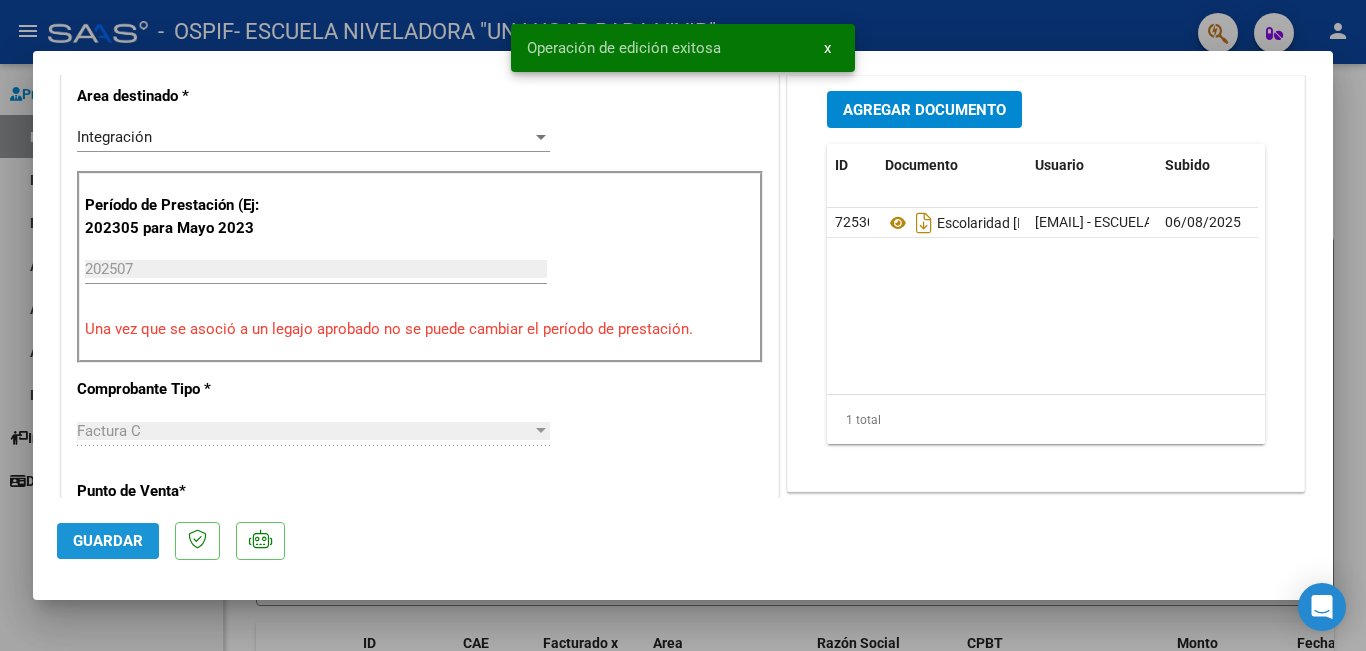 click on "Guardar" 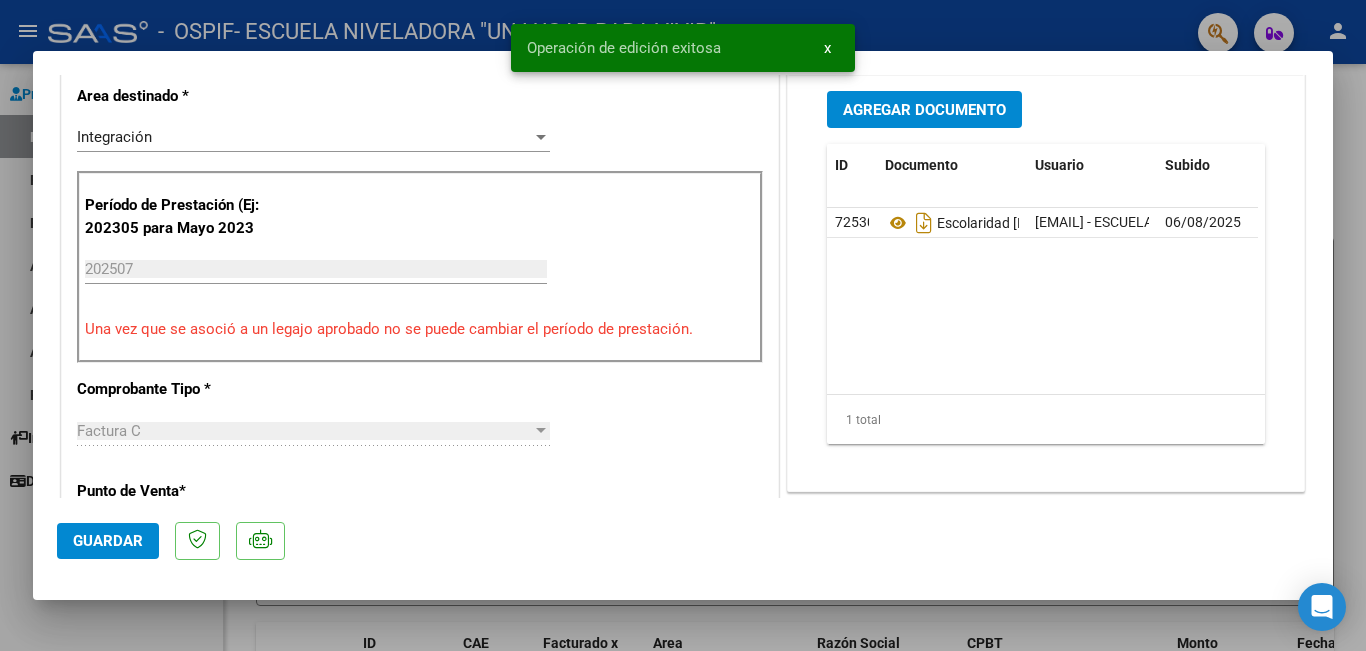 click at bounding box center [683, 325] 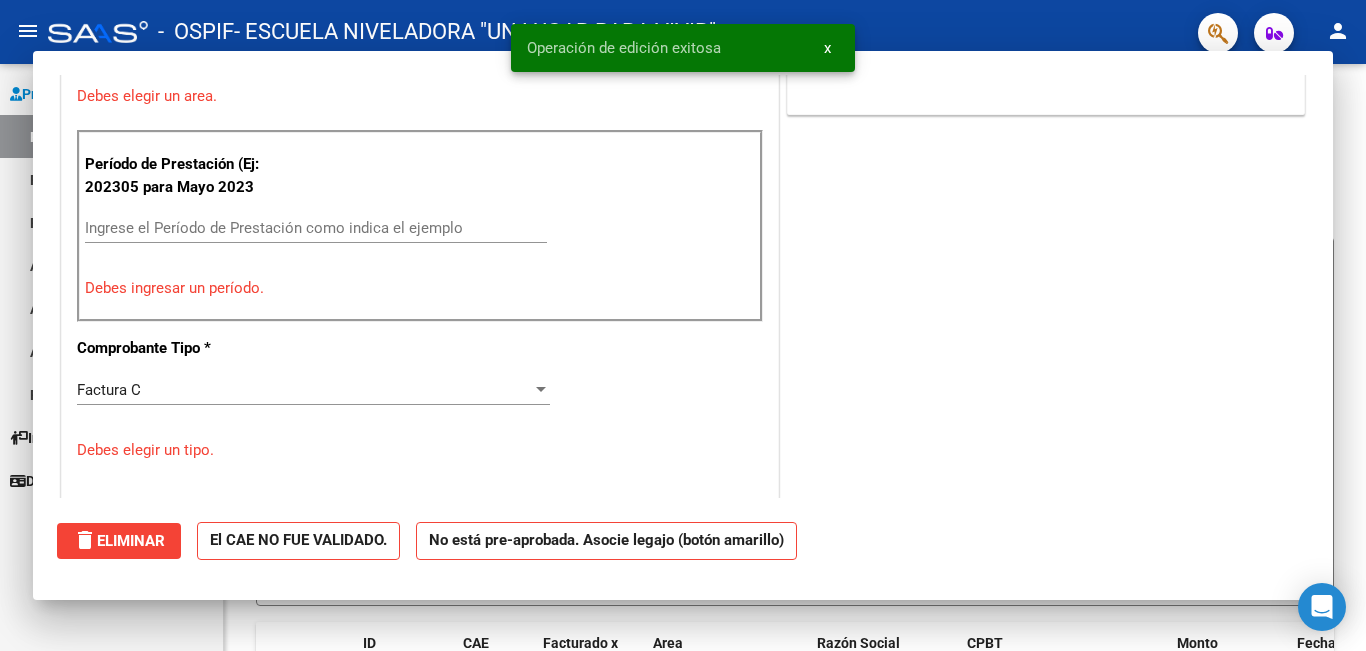scroll, scrollTop: 0, scrollLeft: 0, axis: both 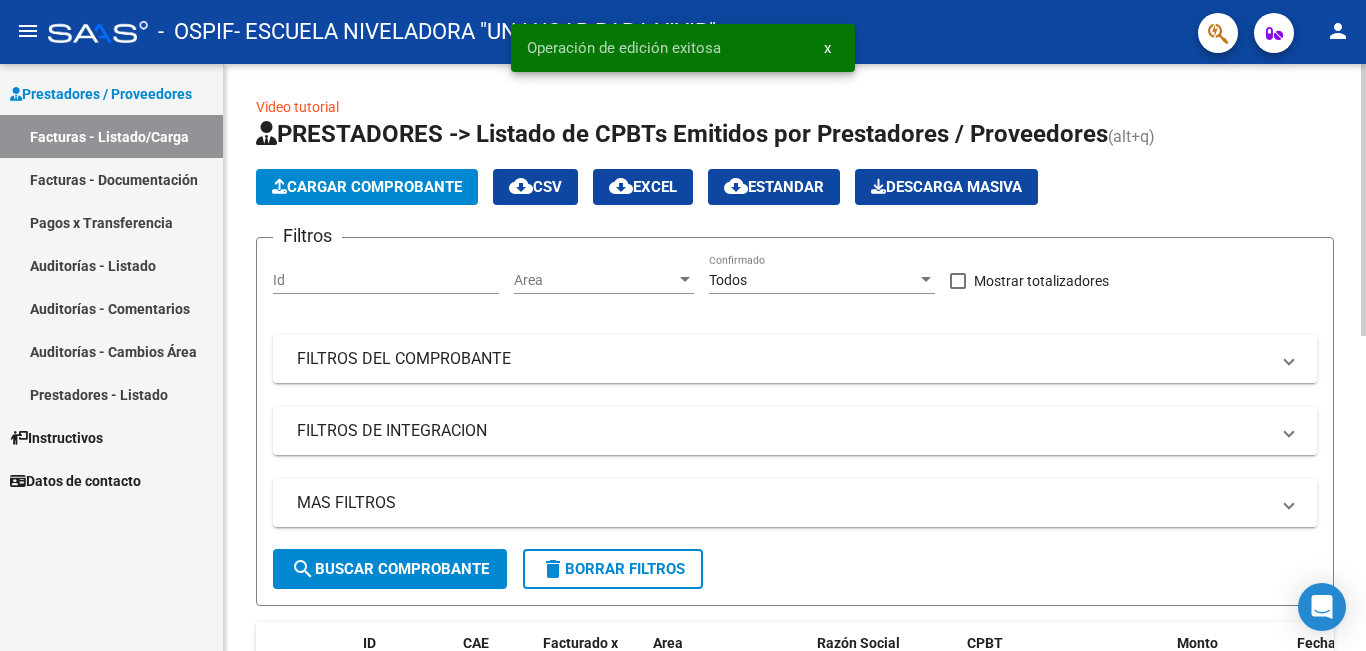 click on "Cargar Comprobante" 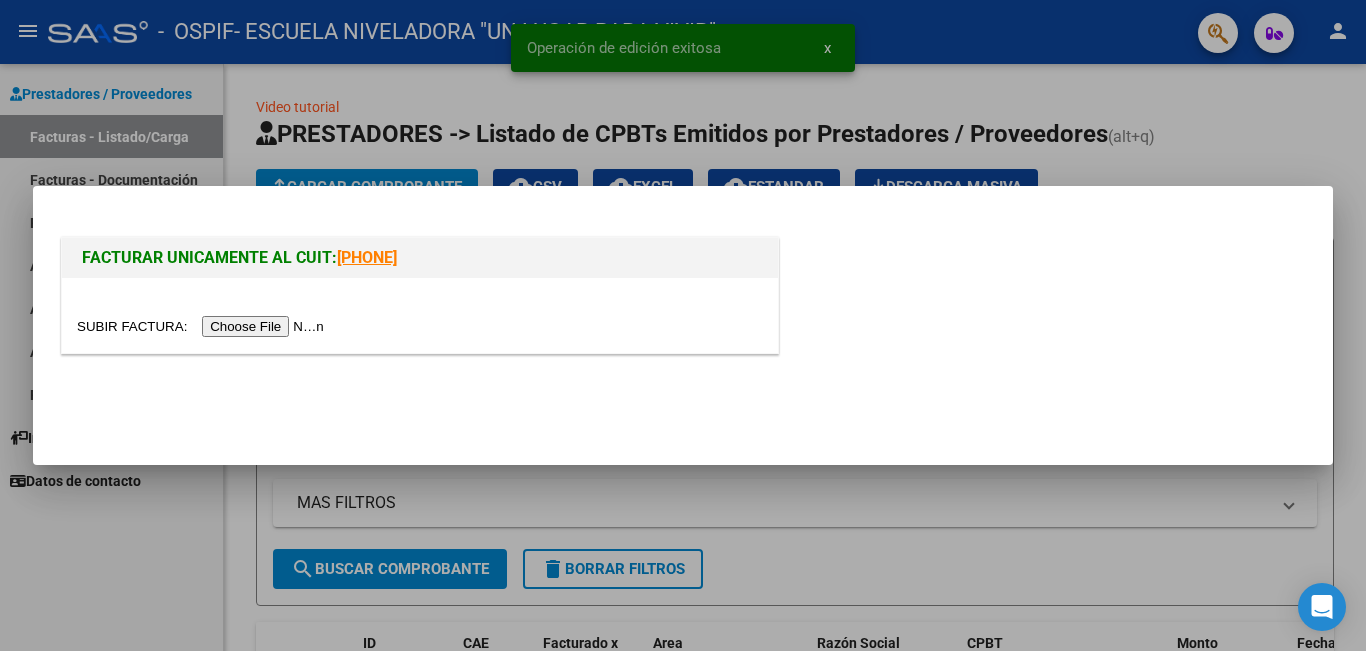 click at bounding box center [203, 326] 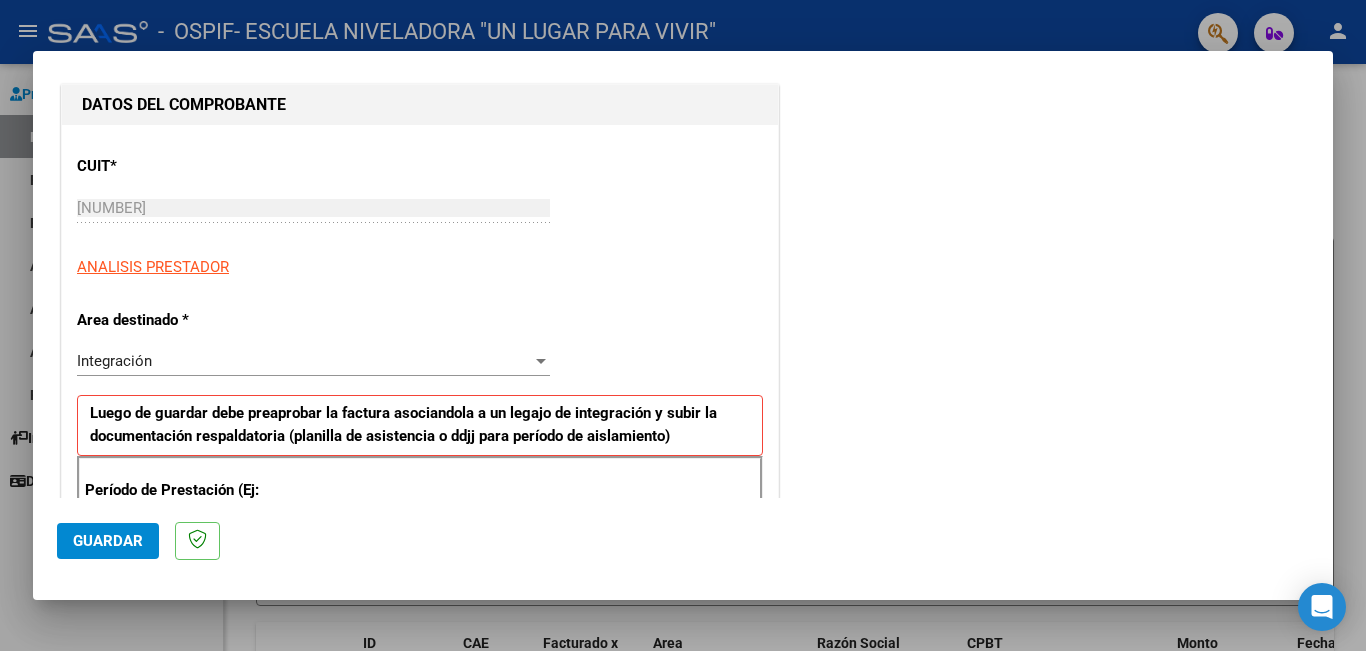 scroll, scrollTop: 400, scrollLeft: 0, axis: vertical 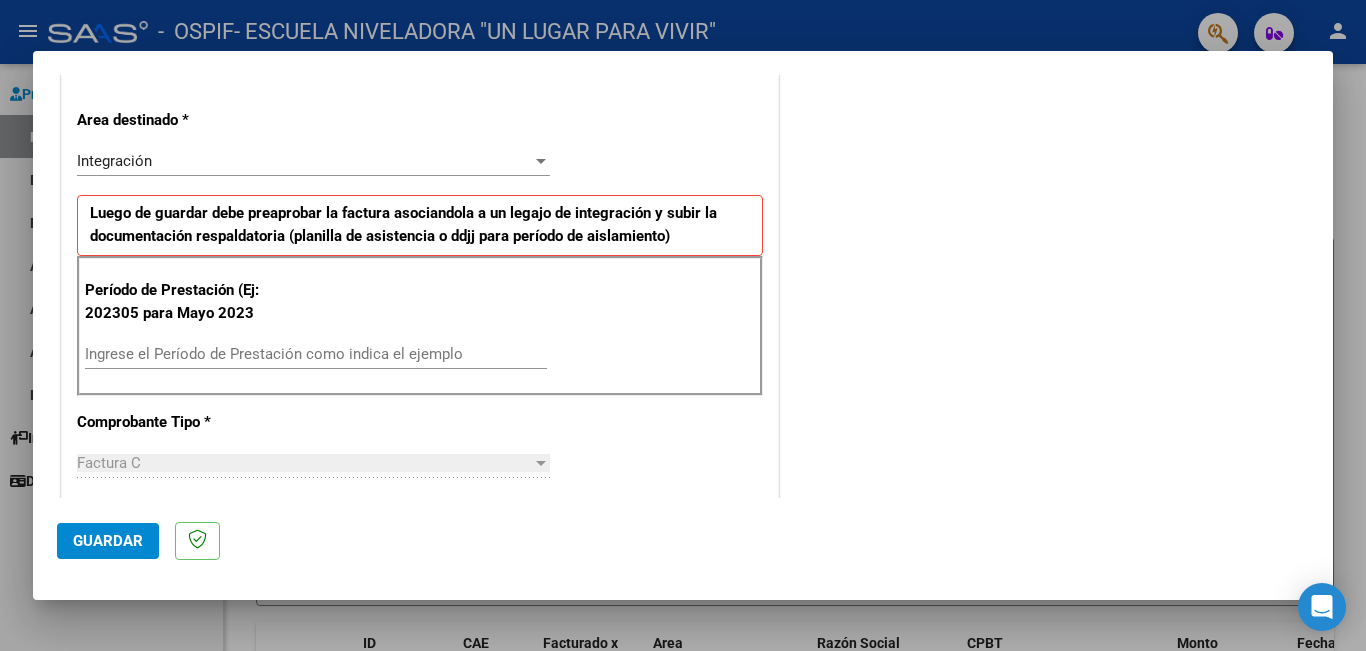 click on "Ingrese el Período de Prestación como indica el ejemplo" at bounding box center [316, 354] 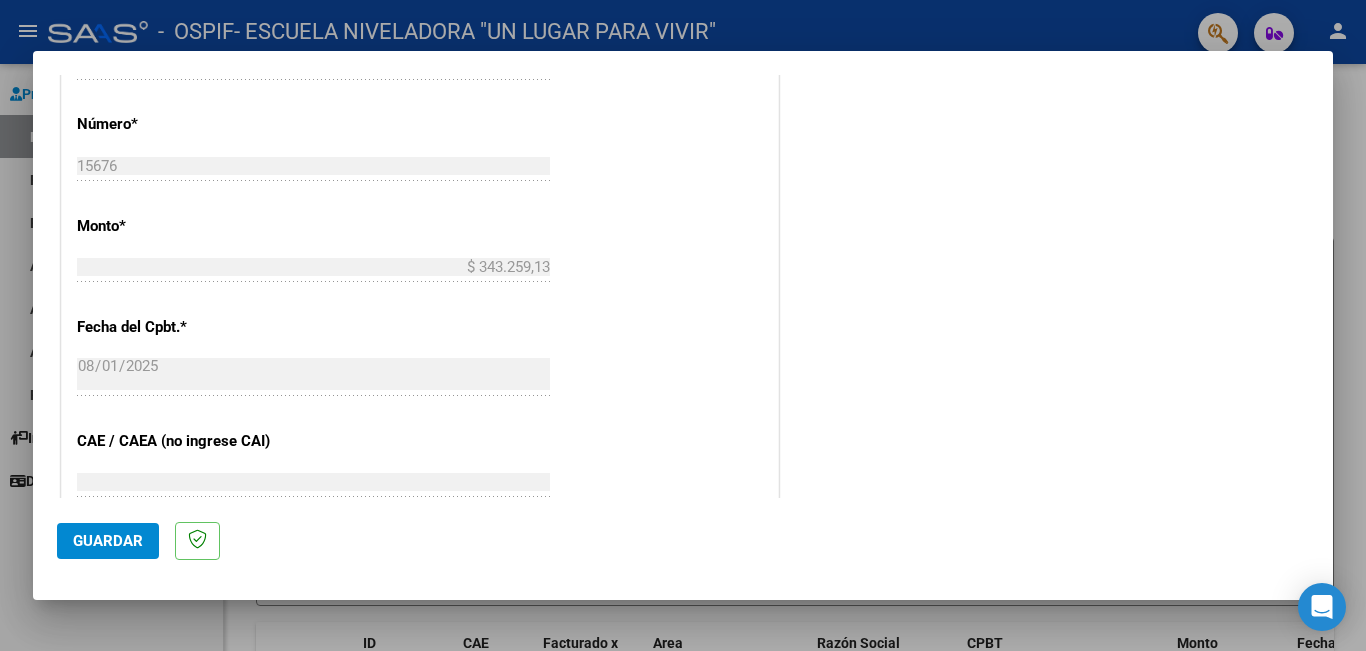 scroll, scrollTop: 1100, scrollLeft: 0, axis: vertical 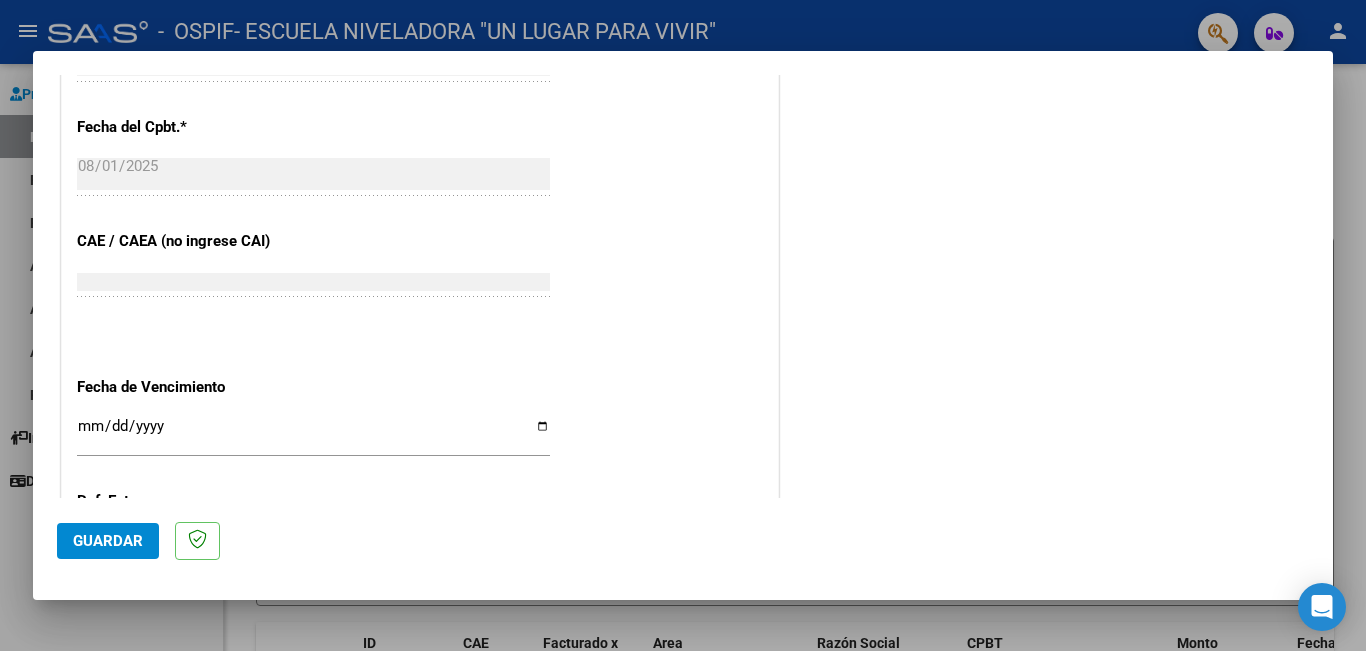 type on "202507" 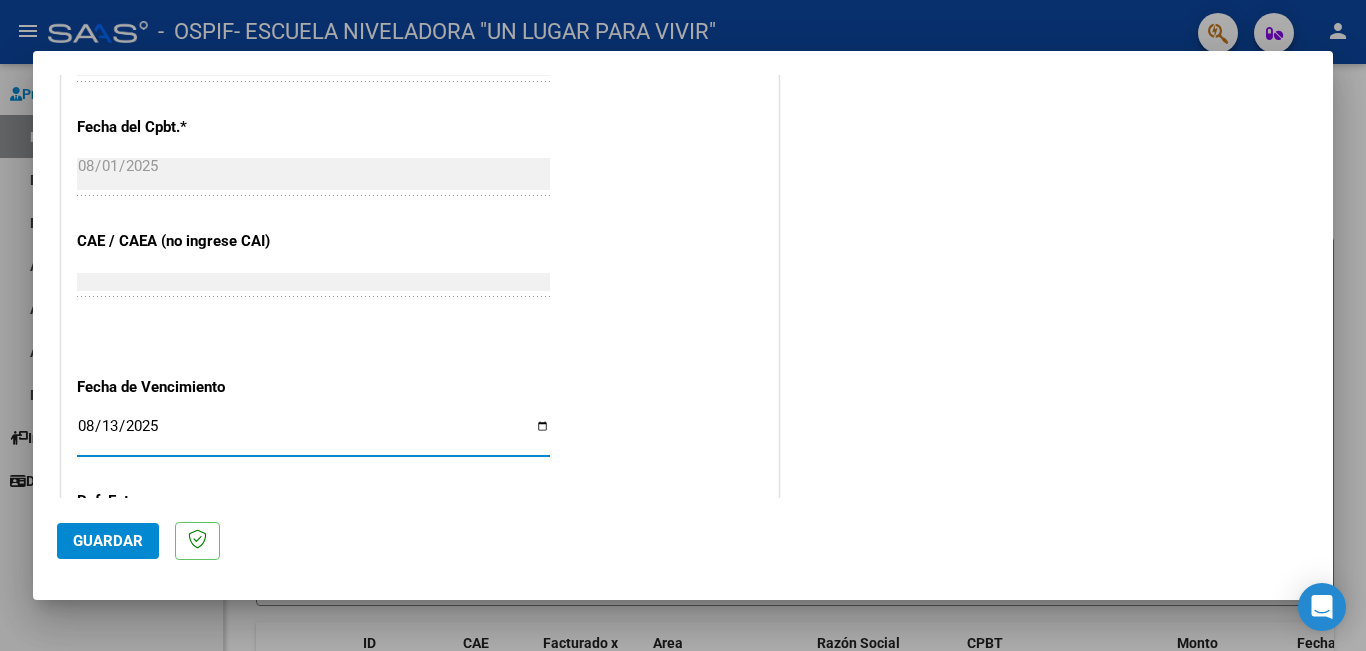 type on "2025-08-13" 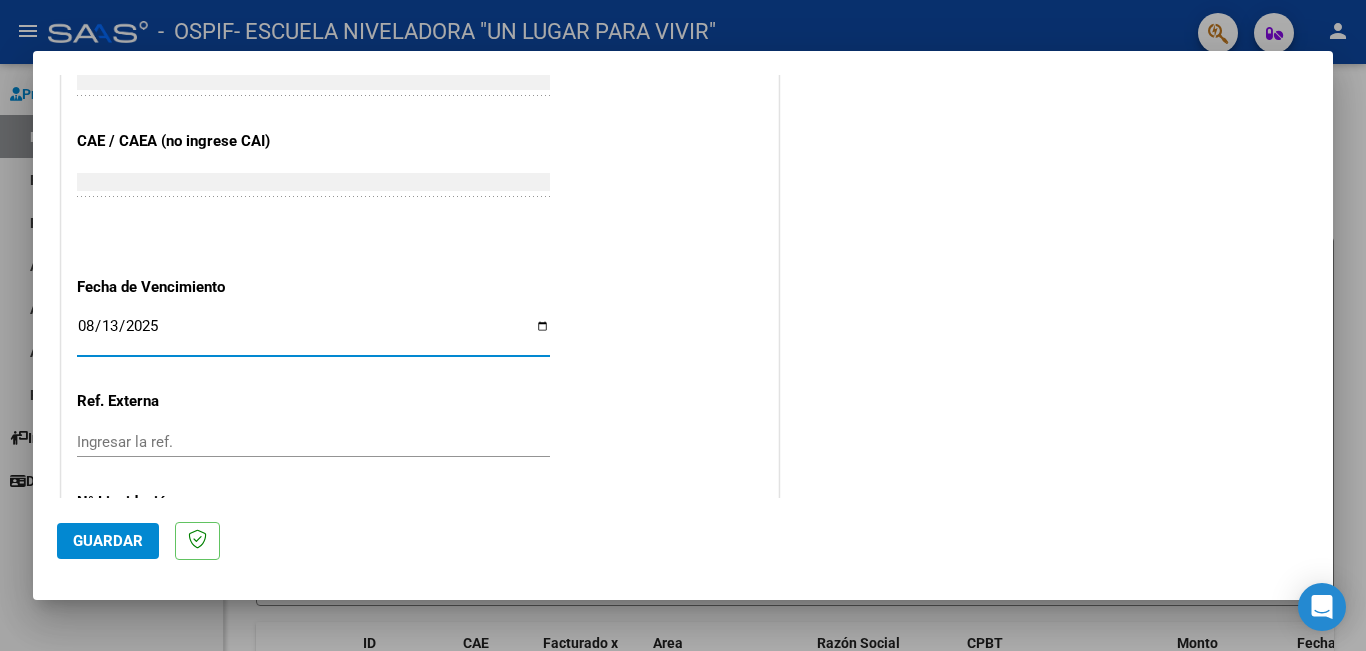 scroll, scrollTop: 1299, scrollLeft: 0, axis: vertical 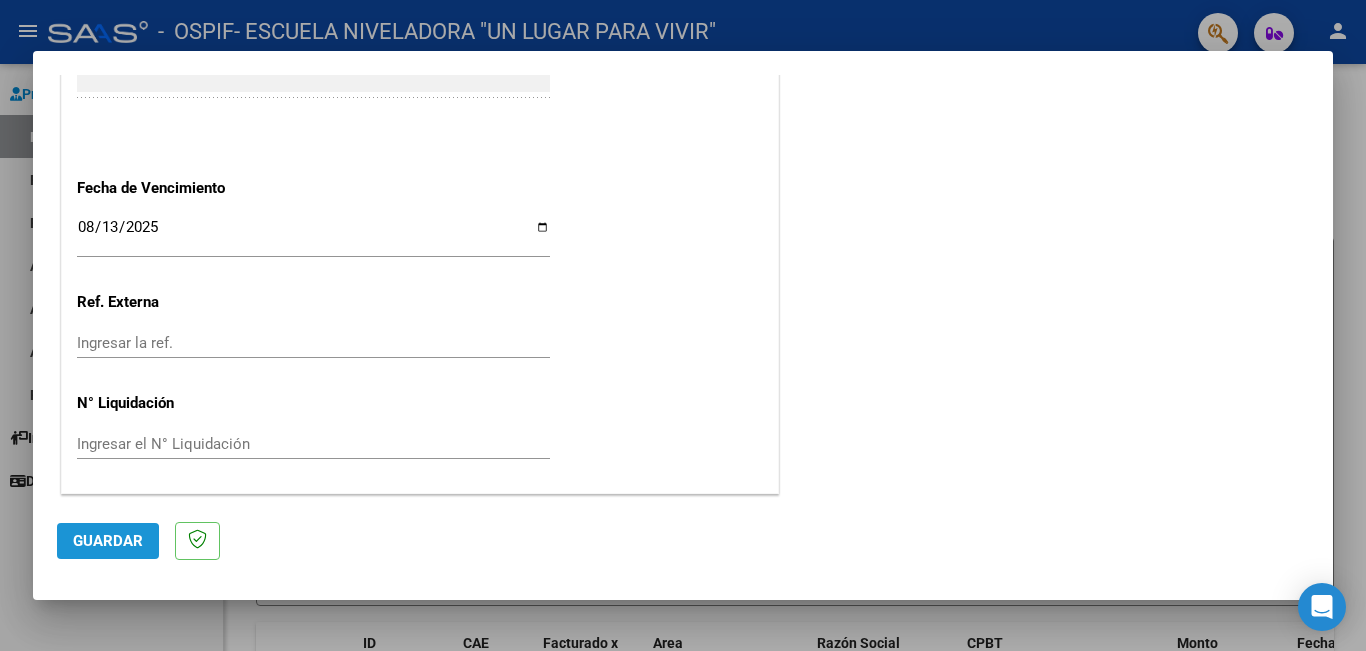click on "Guardar" 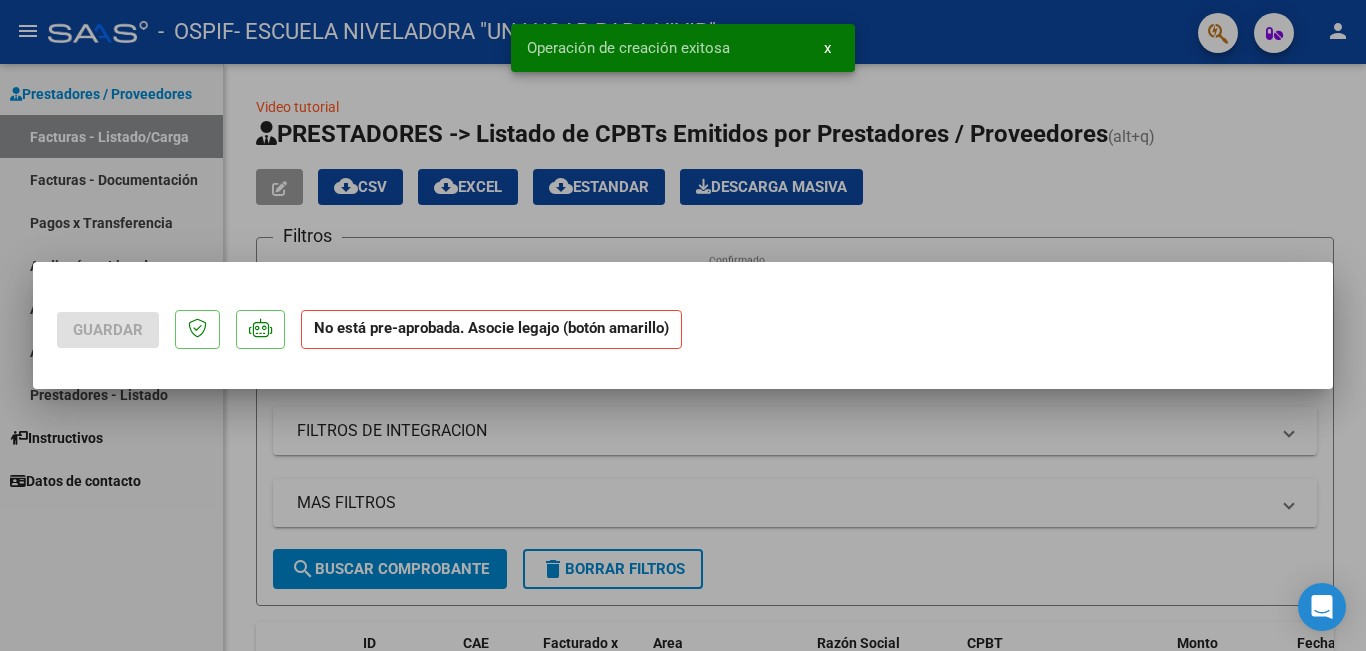 scroll, scrollTop: 0, scrollLeft: 0, axis: both 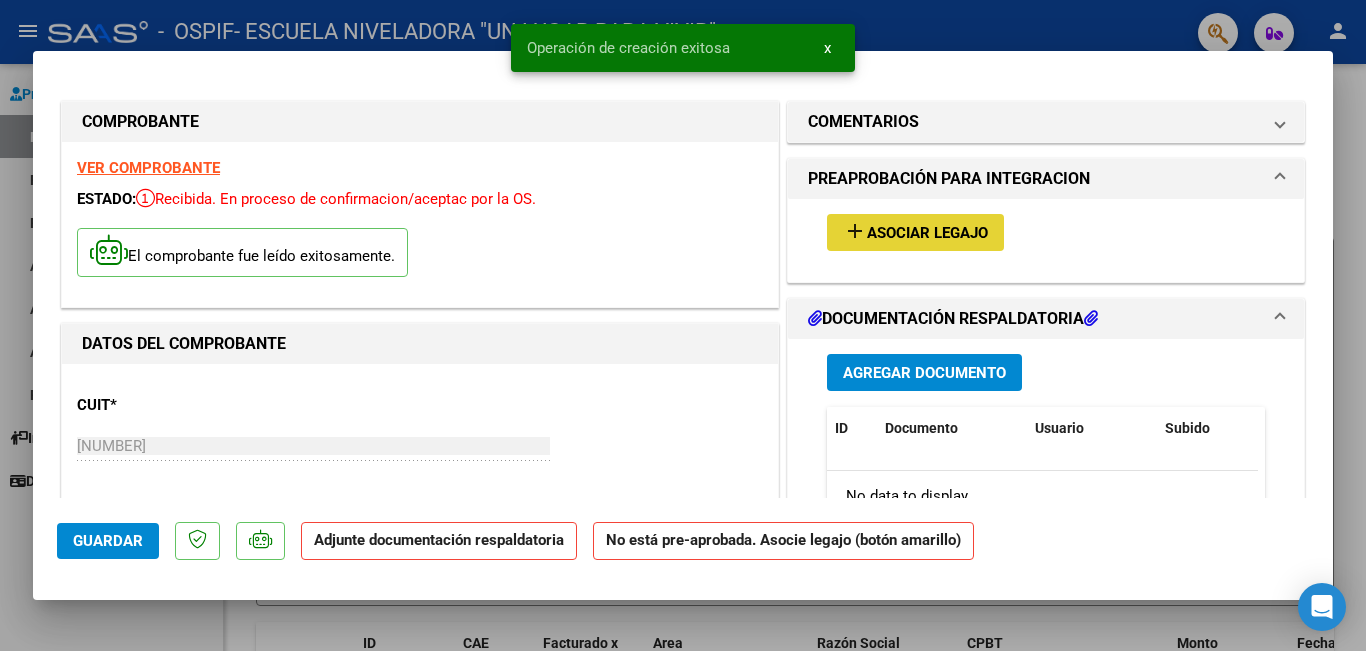 click on "add Asociar Legajo" at bounding box center [915, 232] 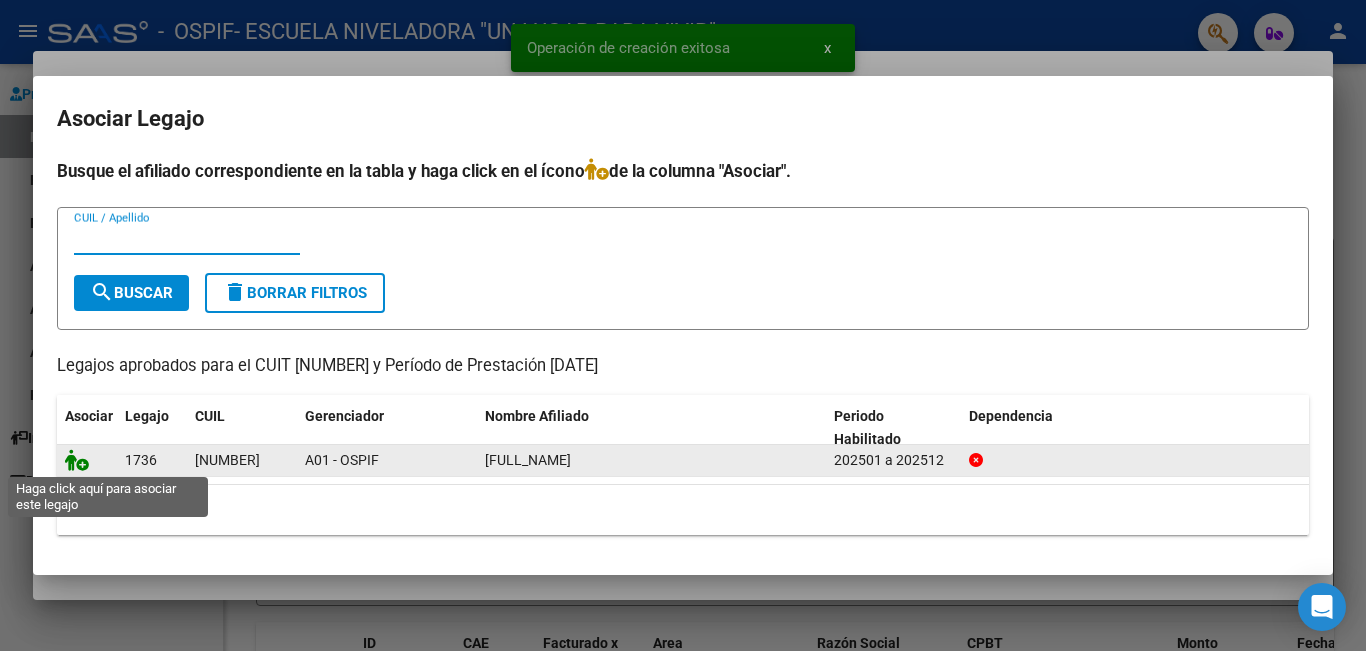 click 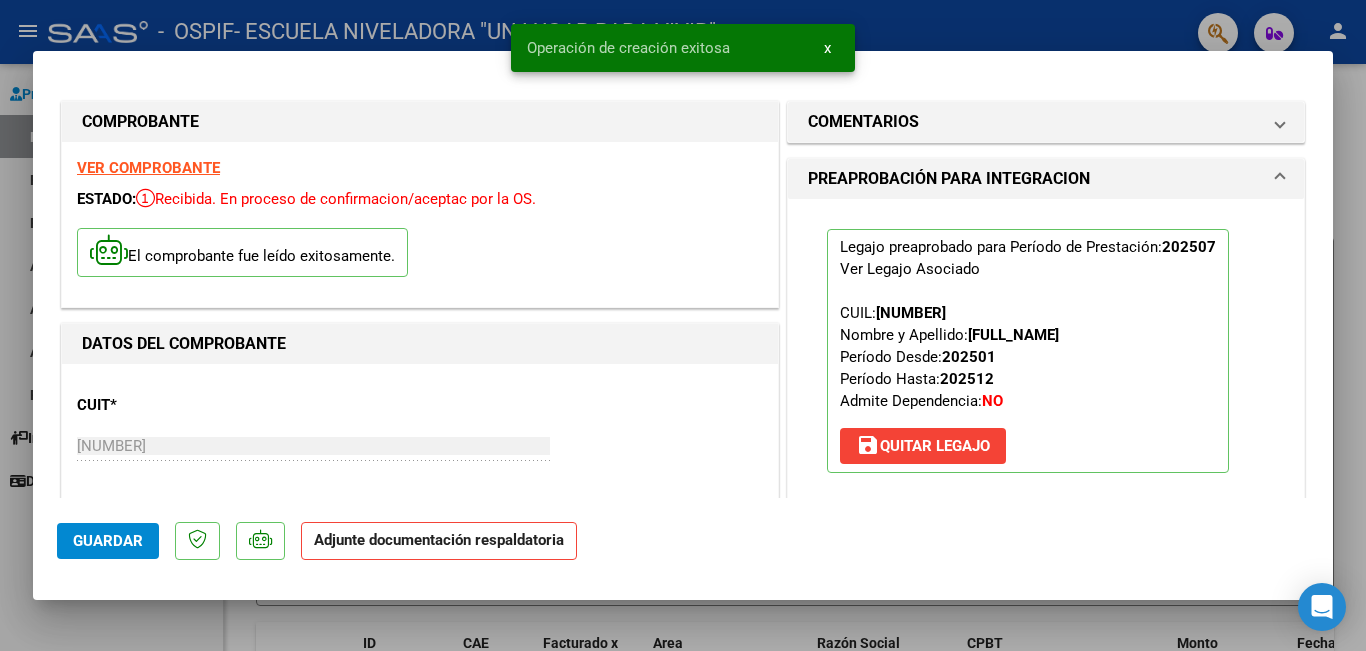 scroll, scrollTop: 300, scrollLeft: 0, axis: vertical 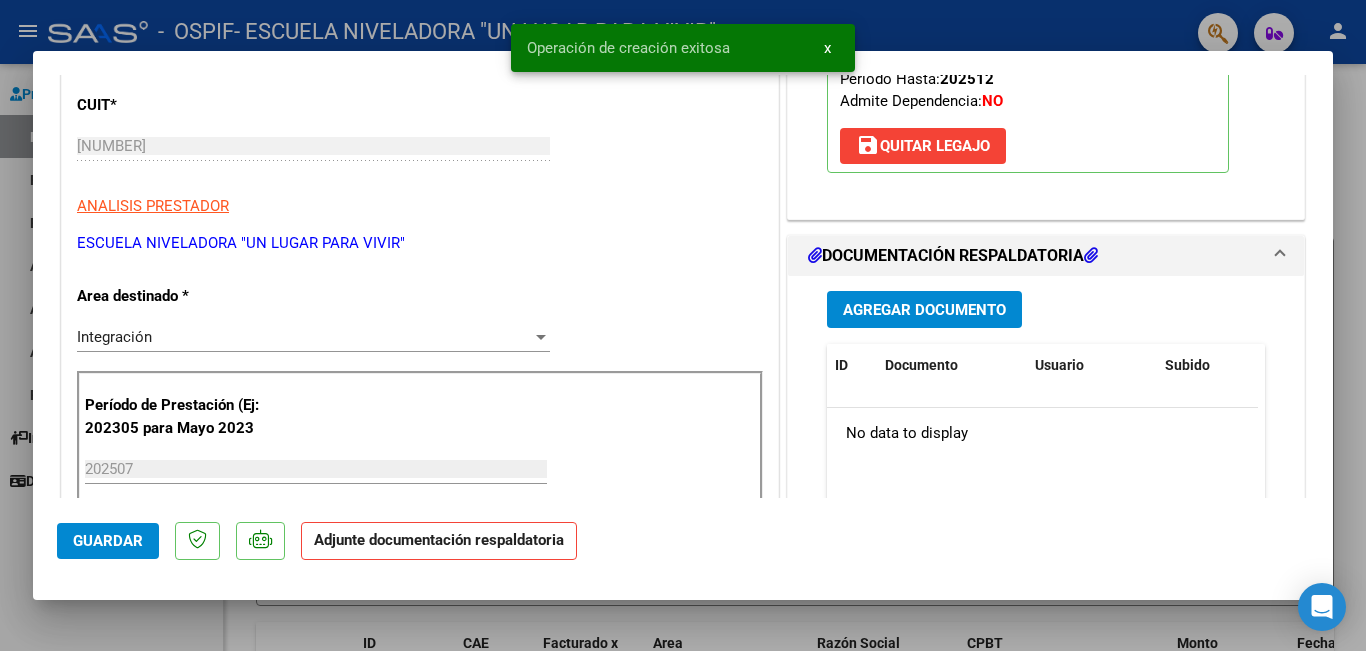 click on "Agregar Documento" at bounding box center (924, 310) 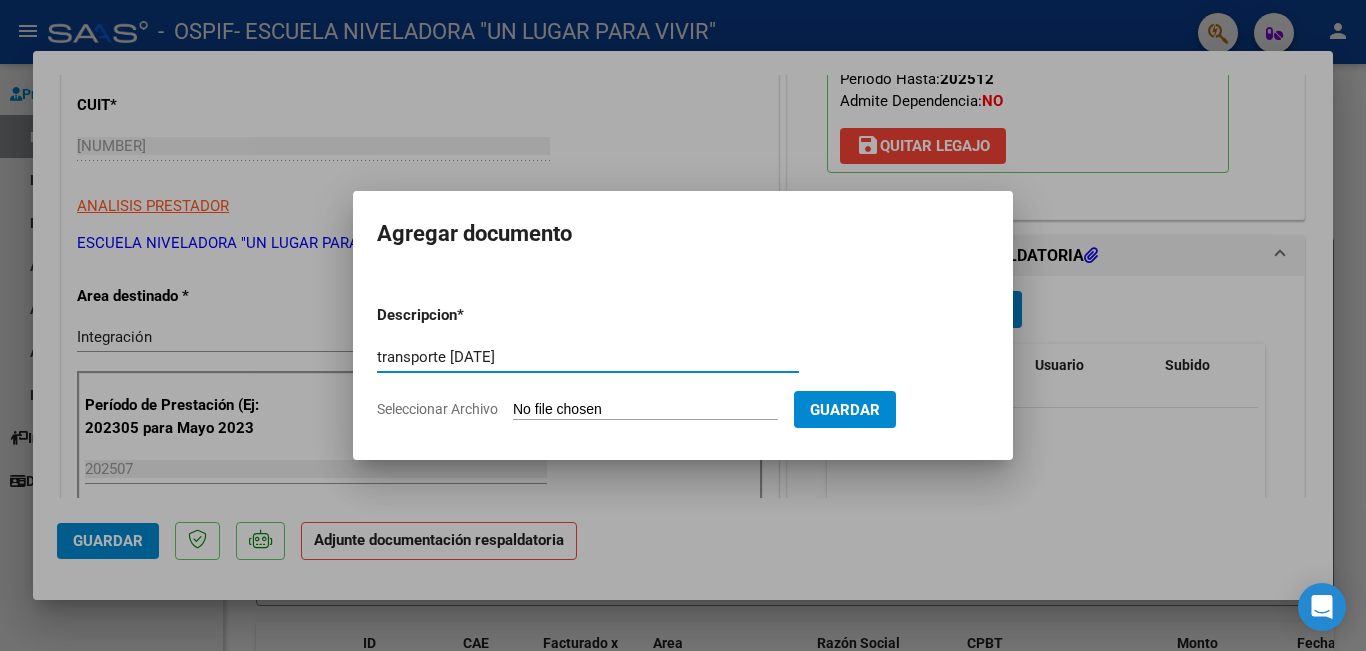 type on "transporte [DATE]" 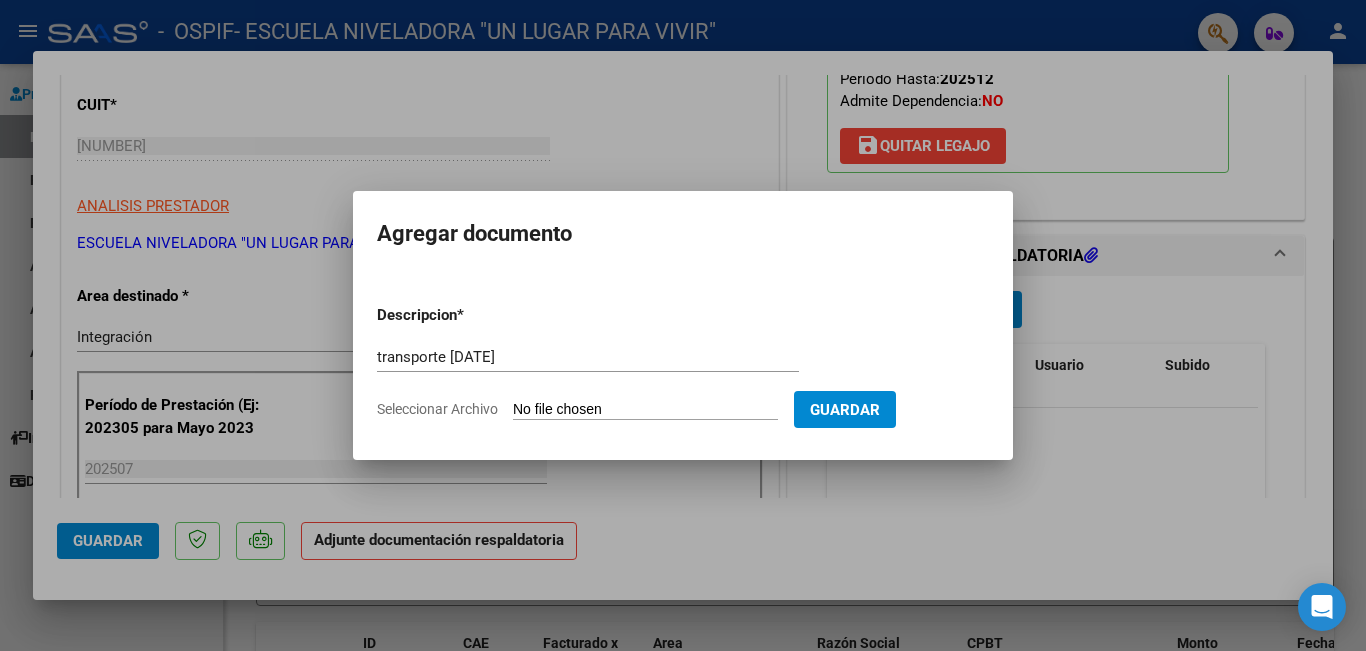 click on "Seleccionar Archivo" at bounding box center [645, 410] 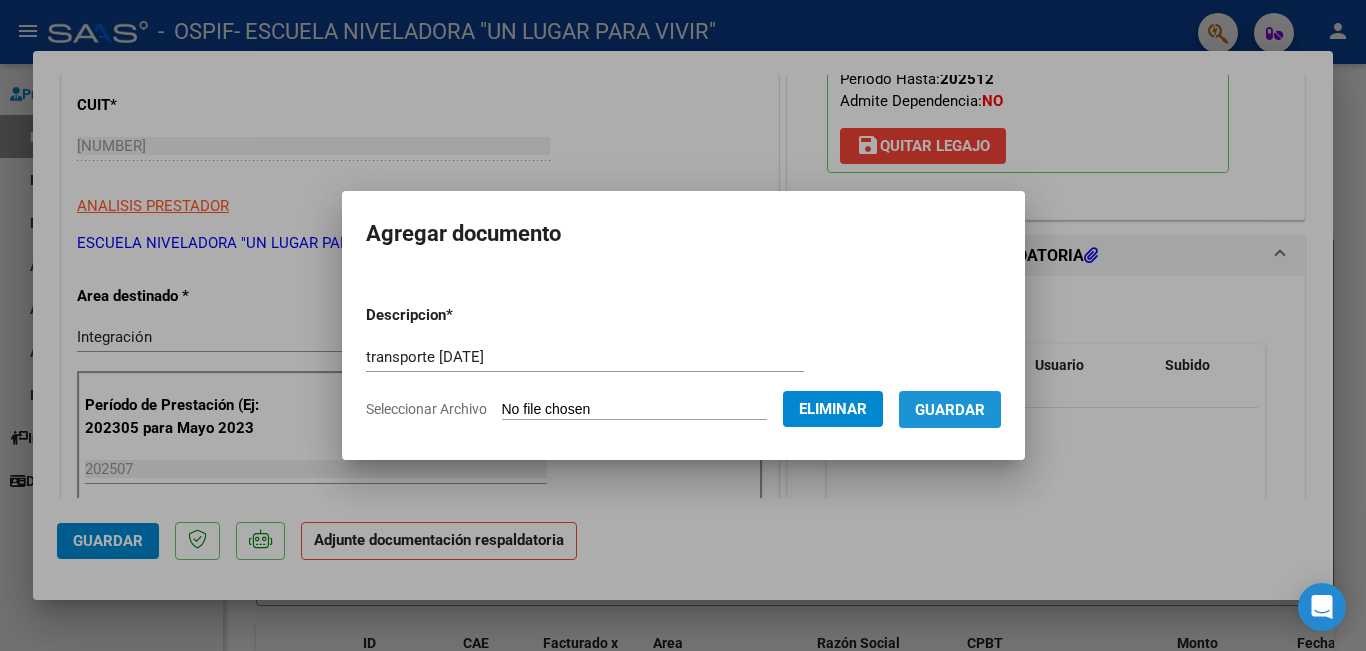 click on "Guardar" at bounding box center [950, 410] 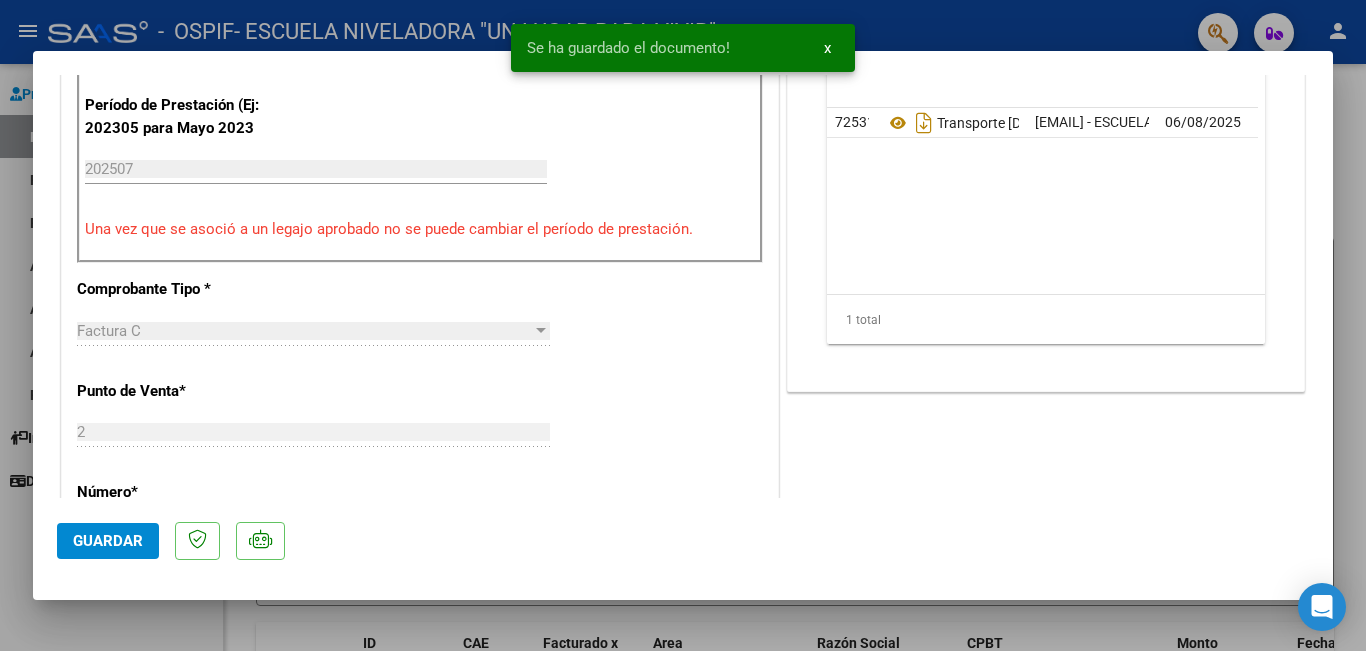 scroll, scrollTop: 800, scrollLeft: 0, axis: vertical 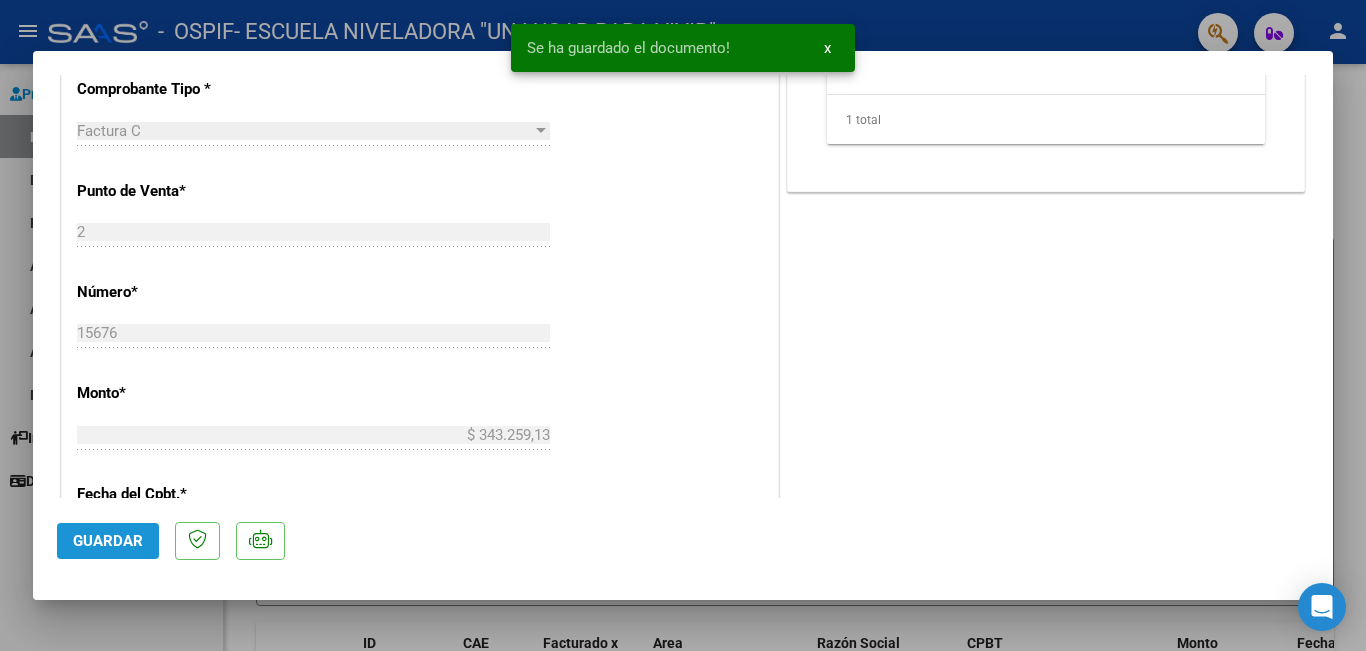 click on "Guardar" 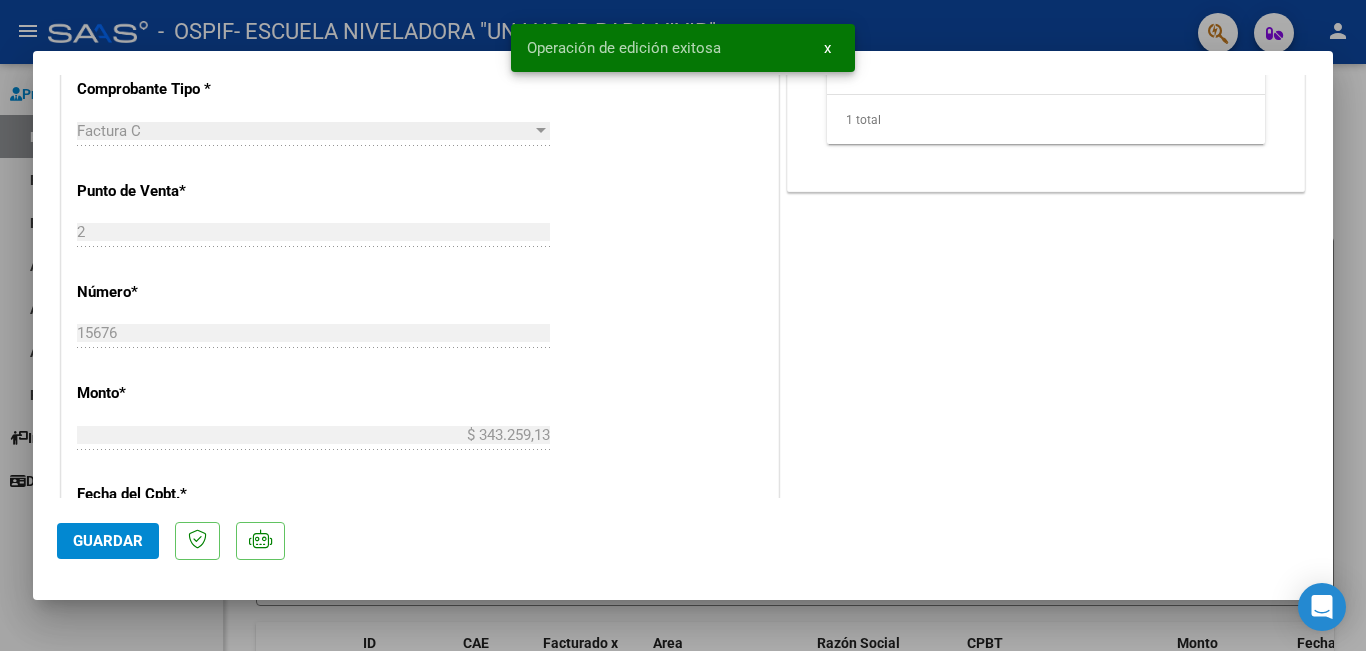 click on "Guardar" 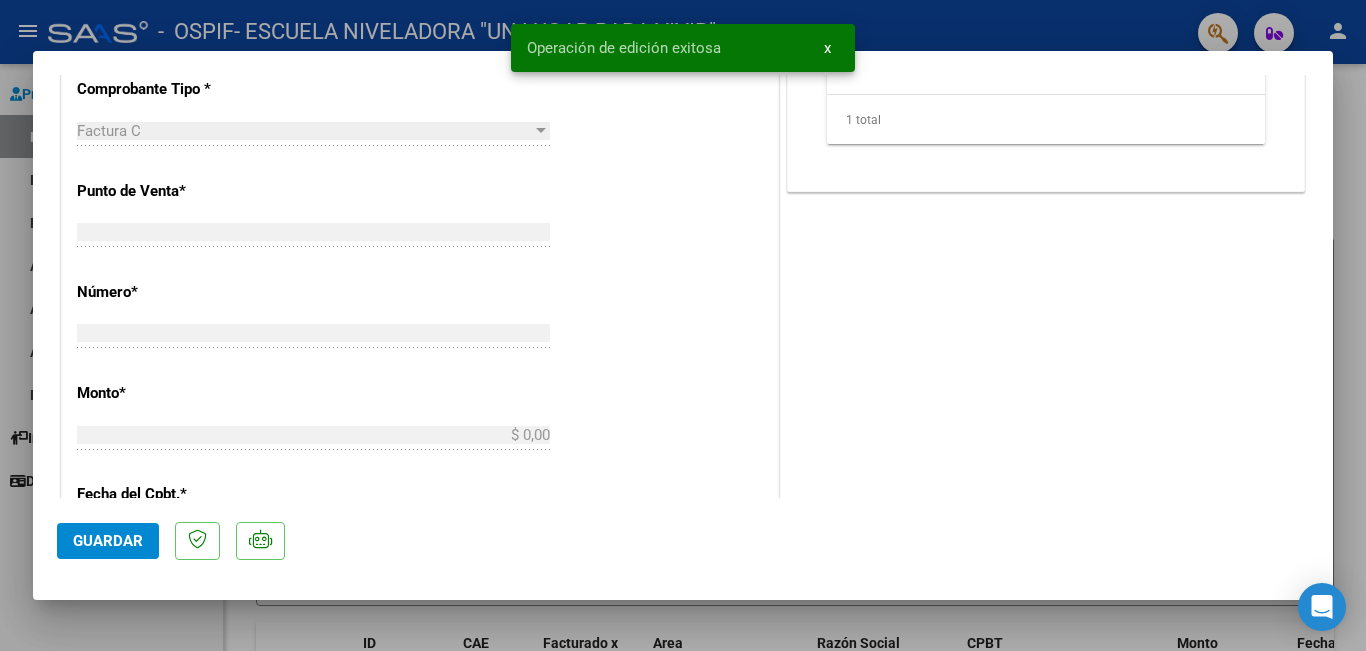 scroll, scrollTop: 0, scrollLeft: 0, axis: both 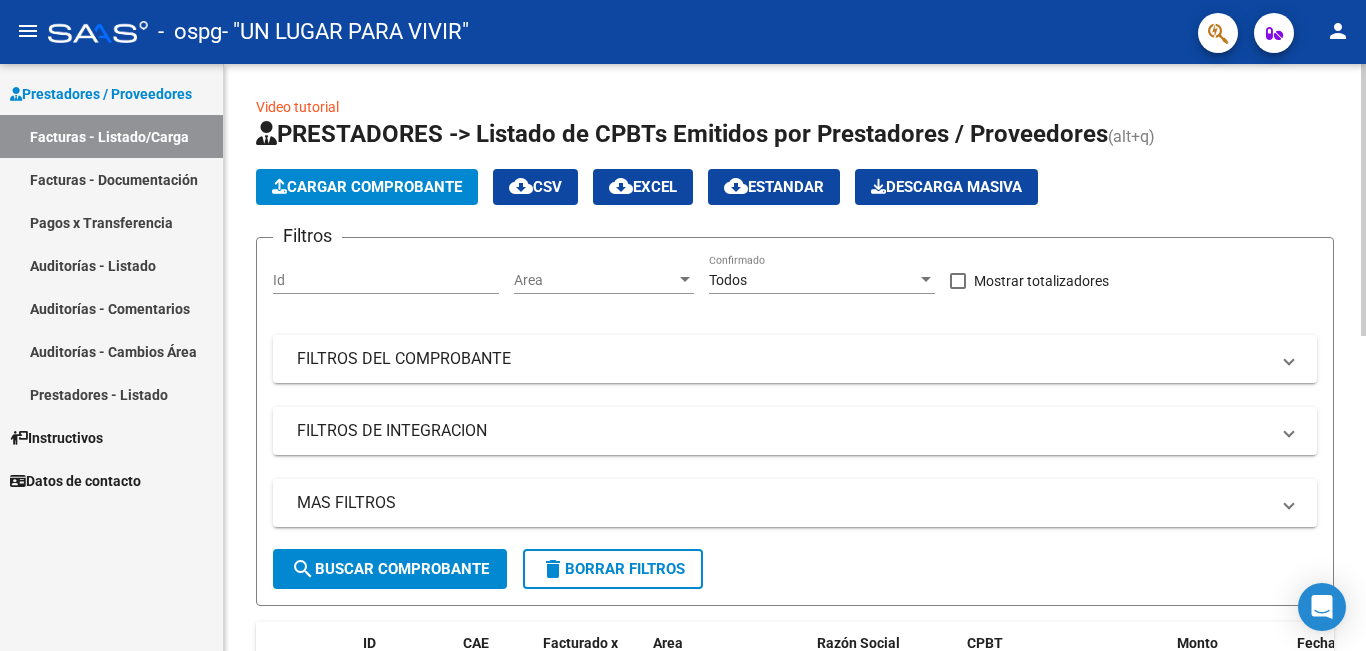 click on "Cargar Comprobante" 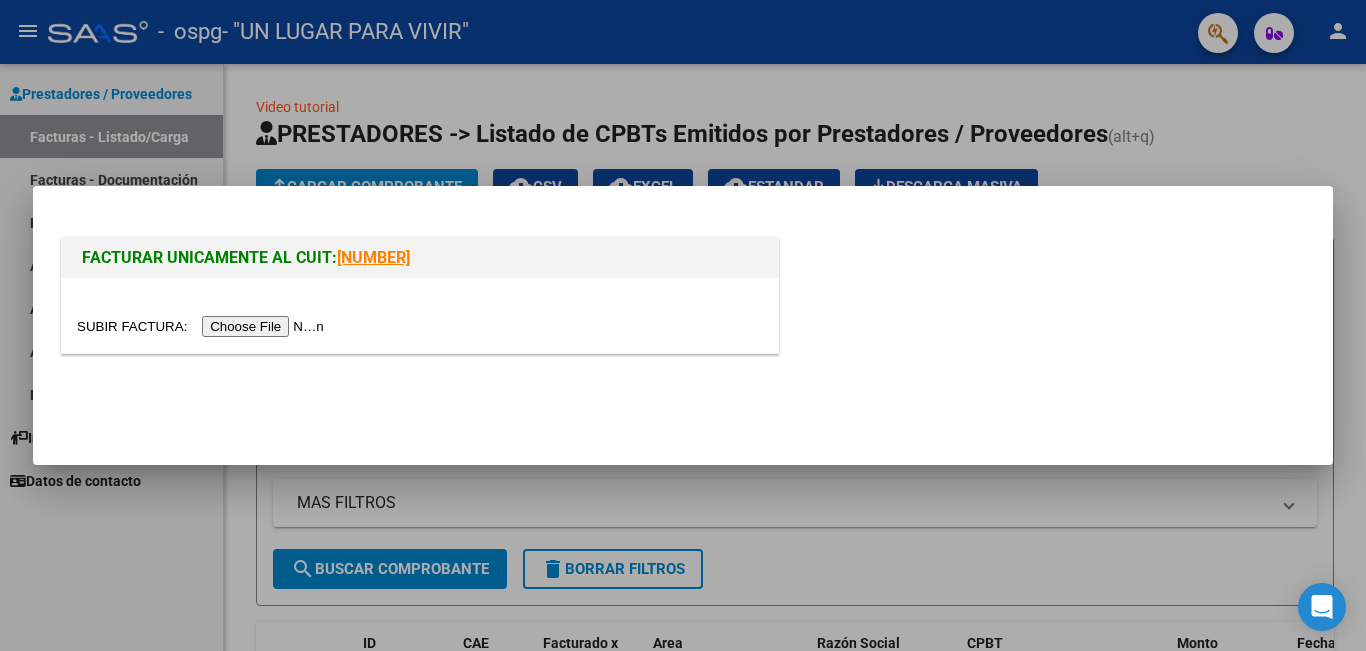 click at bounding box center [203, 326] 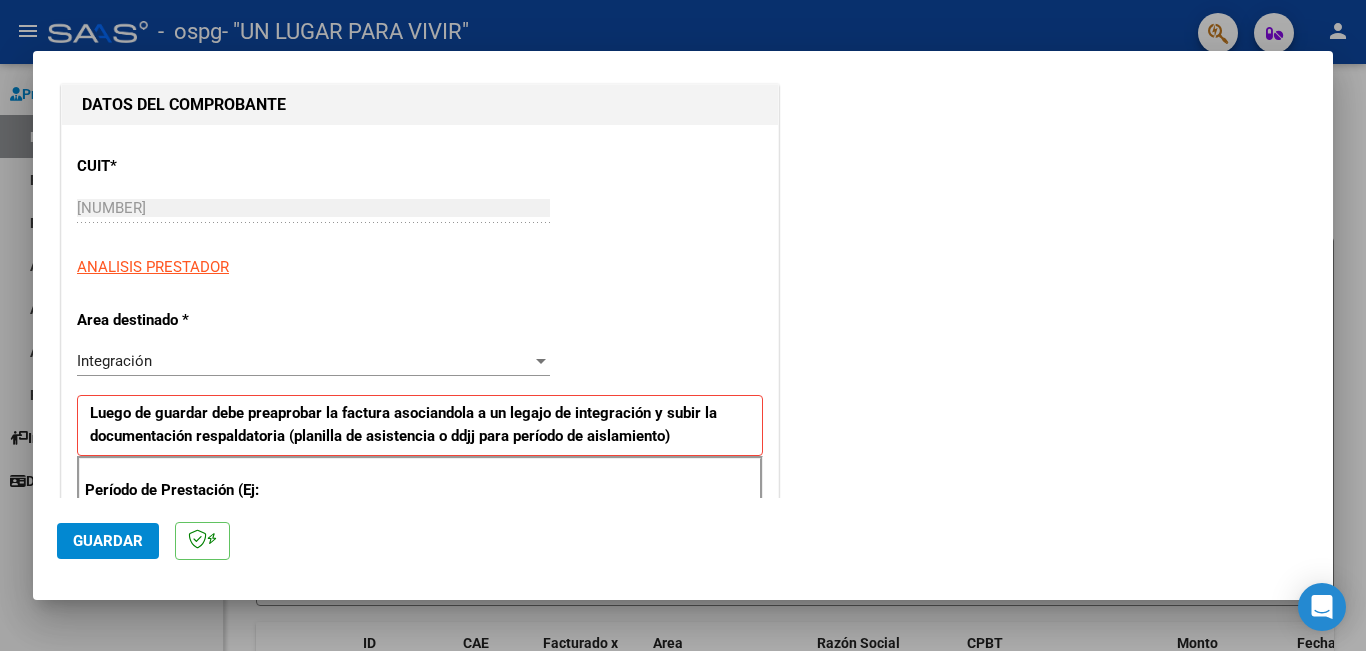 scroll, scrollTop: 300, scrollLeft: 0, axis: vertical 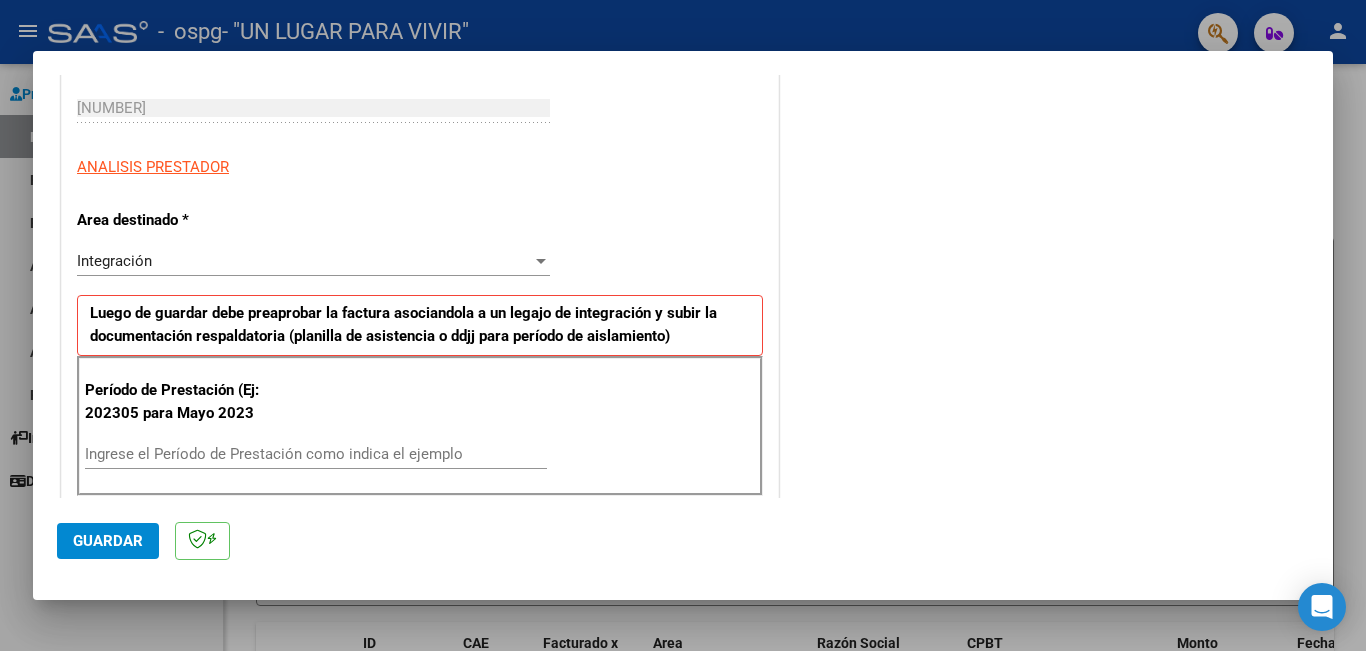click on "Ingrese el Período de Prestación como indica el ejemplo" at bounding box center [316, 454] 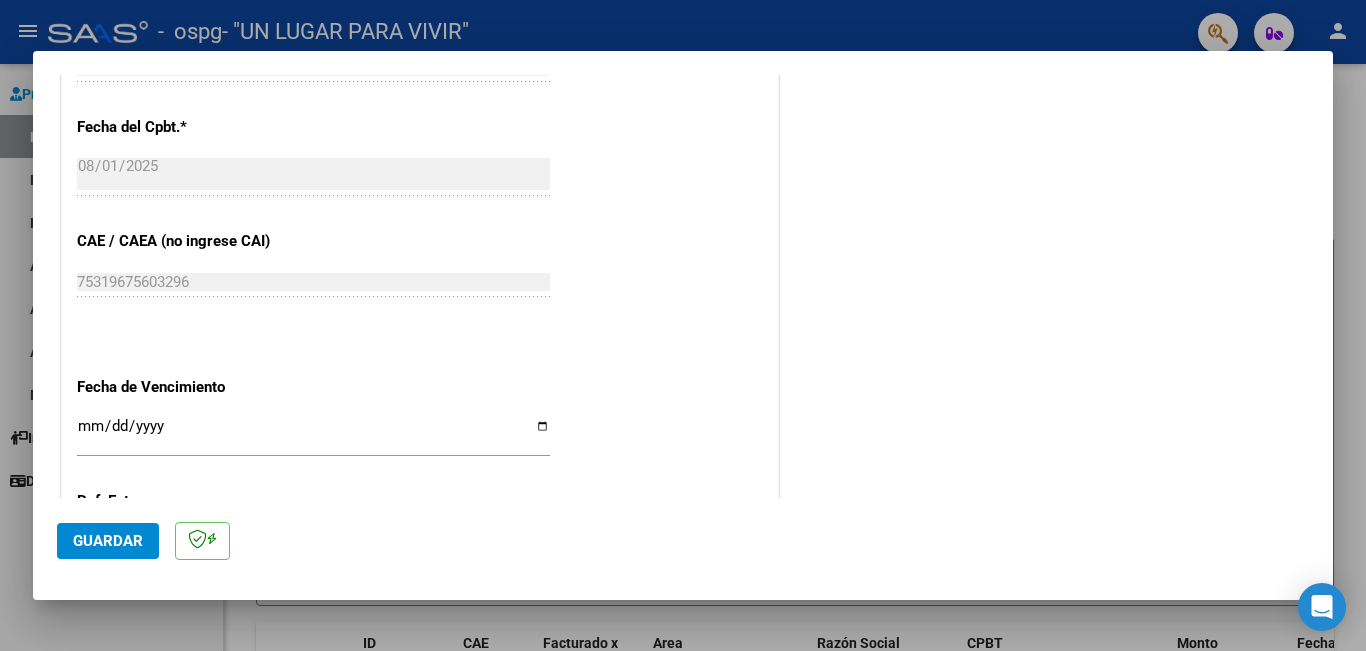 scroll, scrollTop: 1200, scrollLeft: 0, axis: vertical 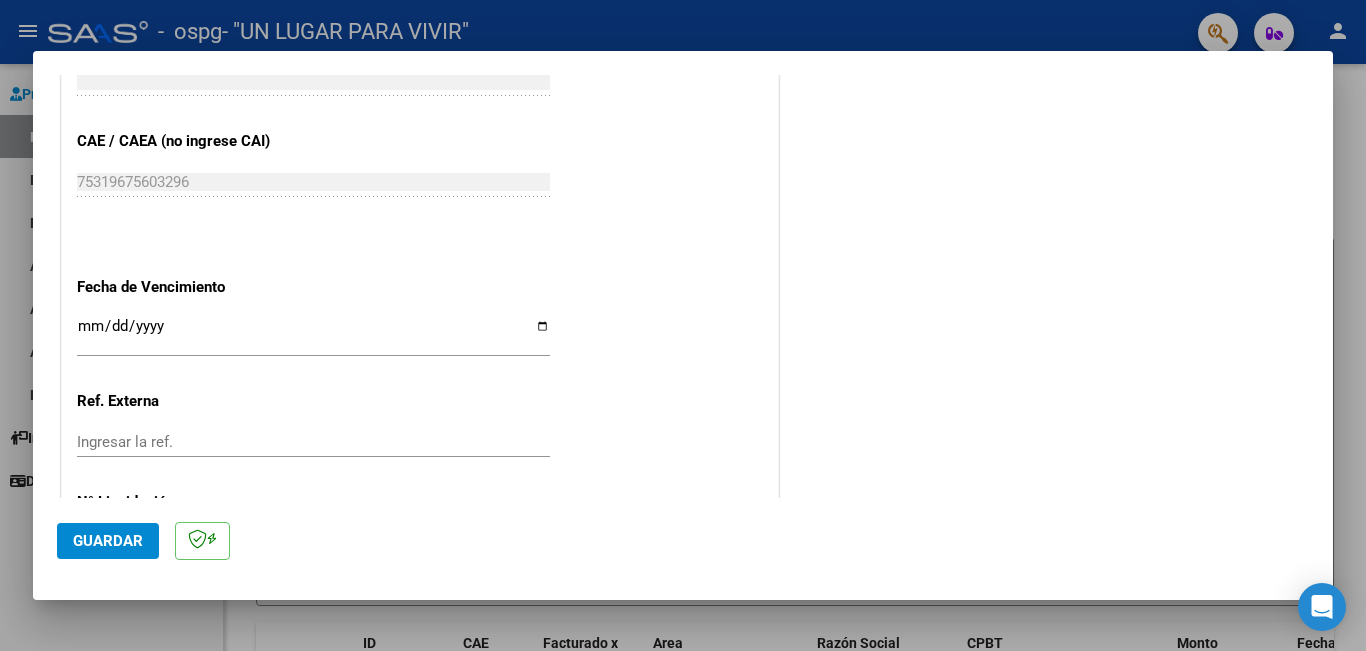 type on "202507" 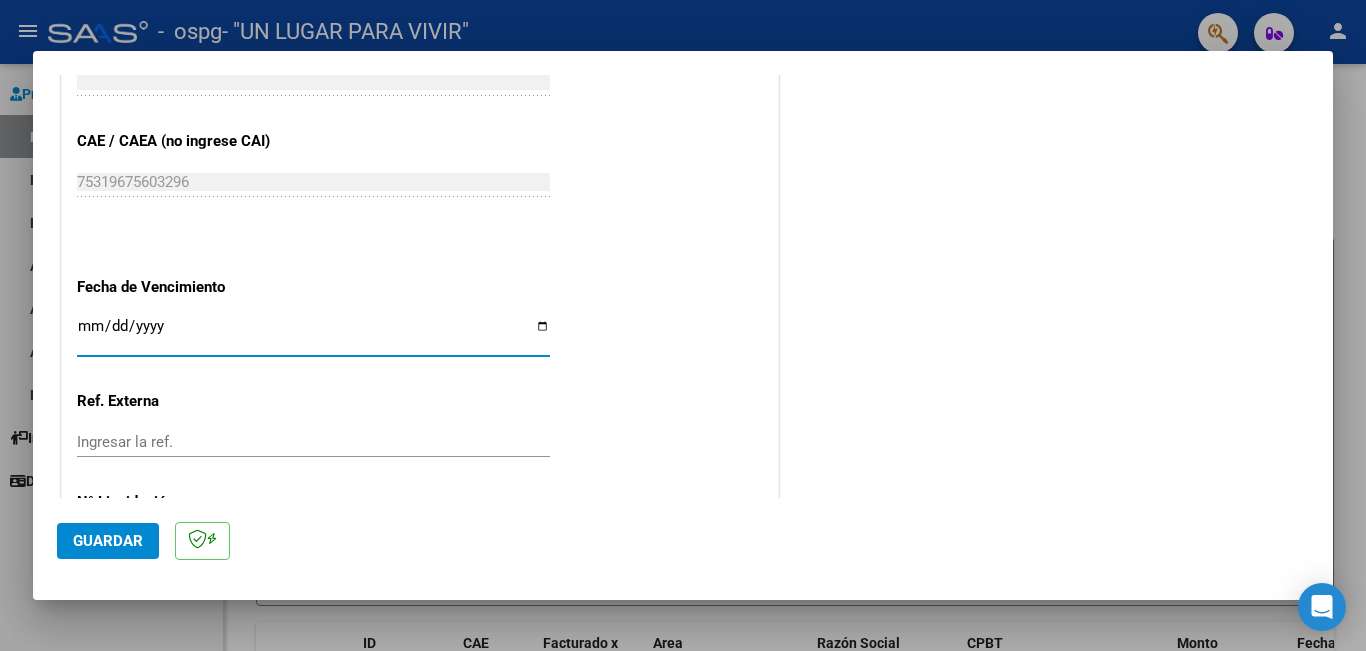 click on "Ingresar la fecha" at bounding box center [313, 334] 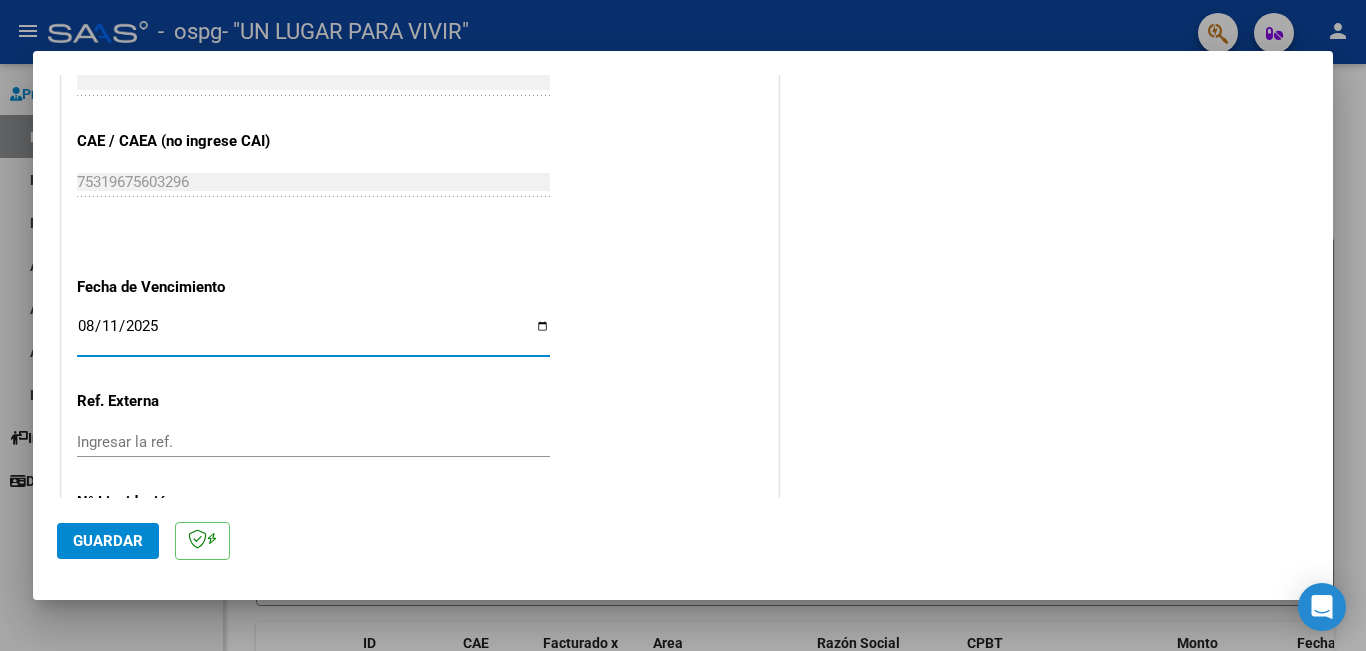 scroll, scrollTop: 1299, scrollLeft: 0, axis: vertical 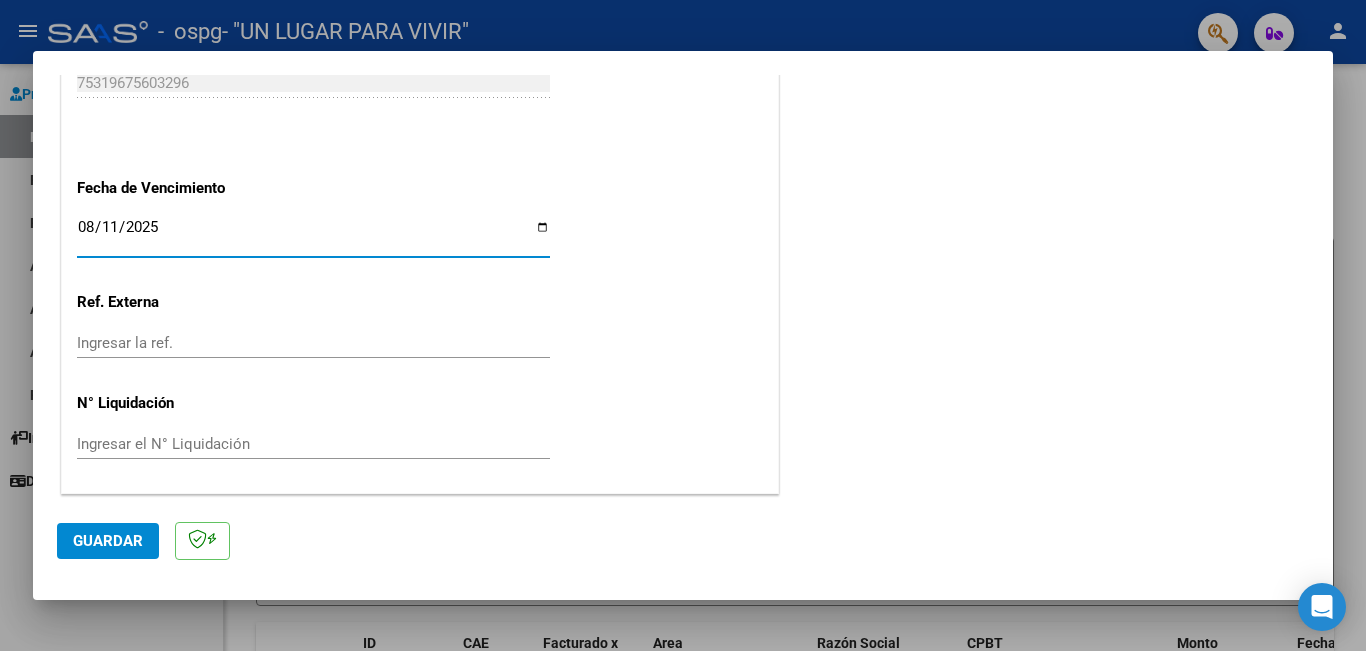 click on "Guardar" 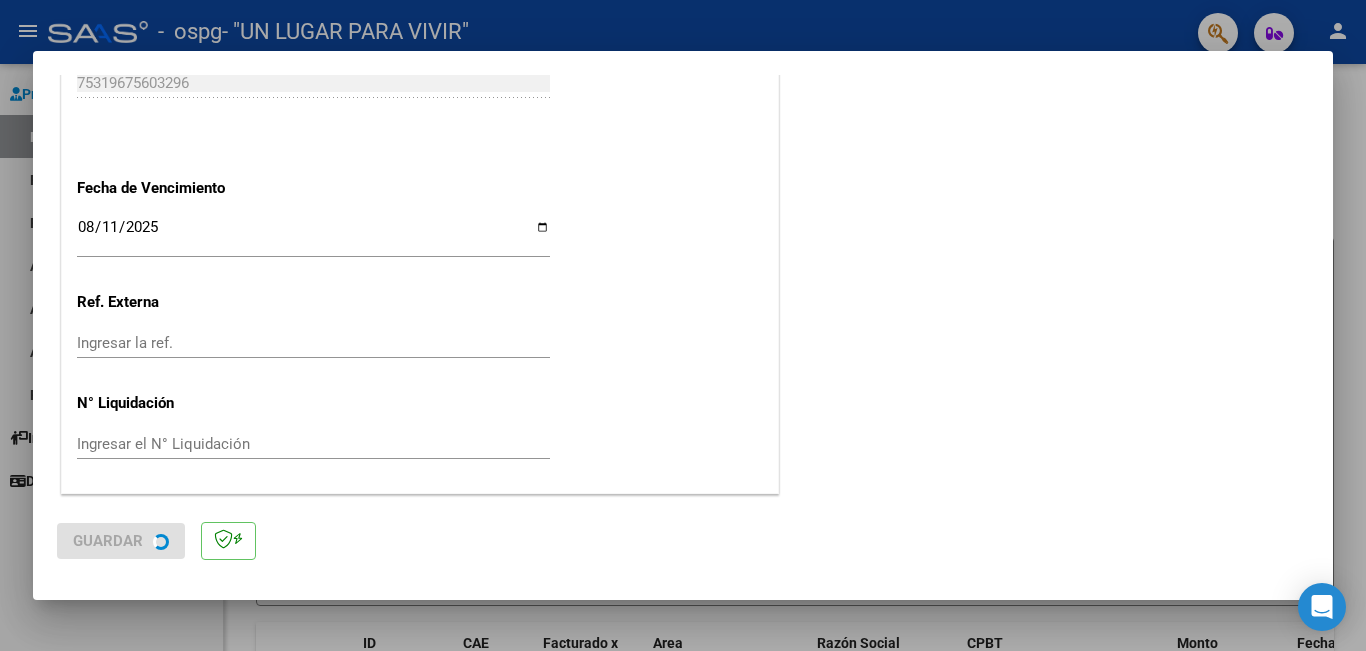 scroll, scrollTop: 0, scrollLeft: 0, axis: both 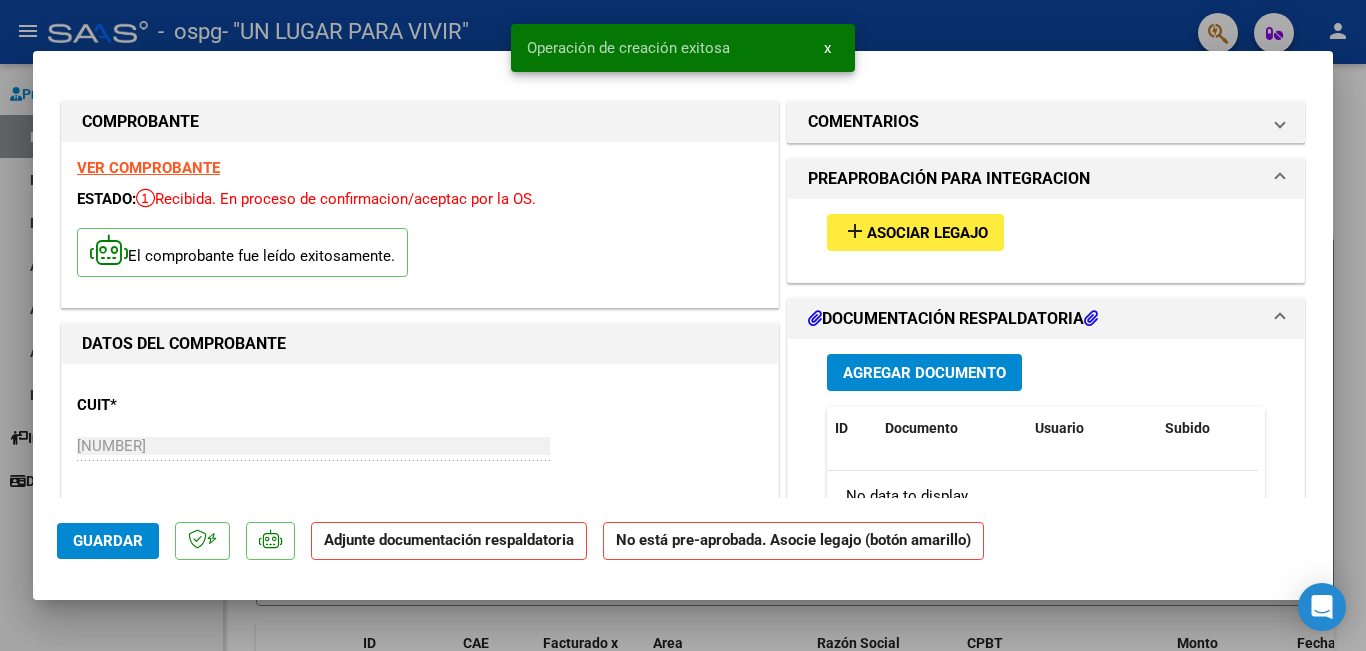 click on "add" at bounding box center (855, 231) 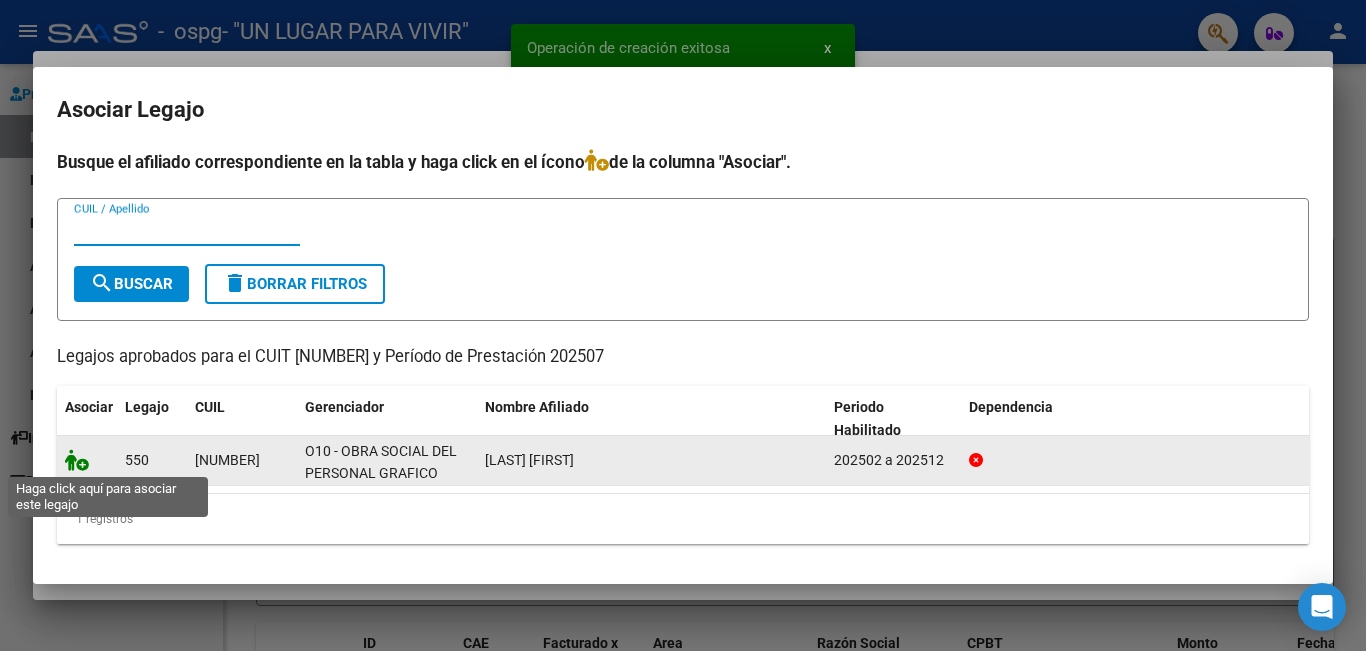click 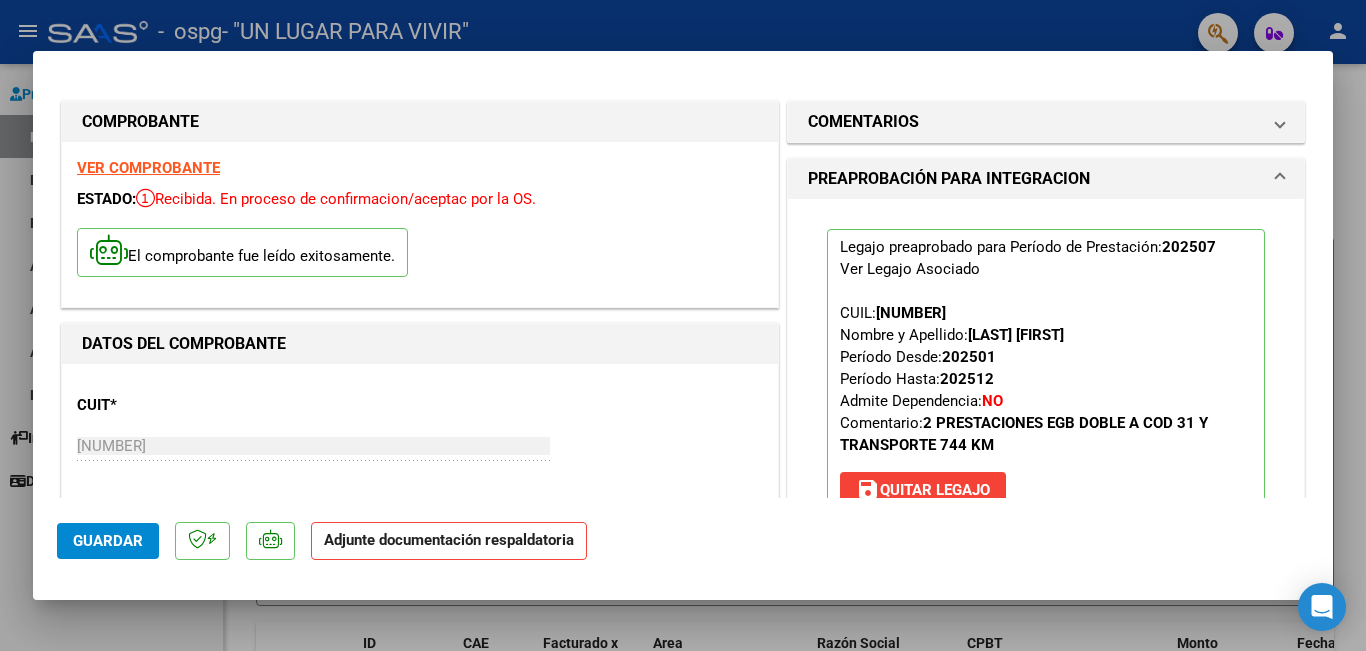 scroll, scrollTop: 200, scrollLeft: 0, axis: vertical 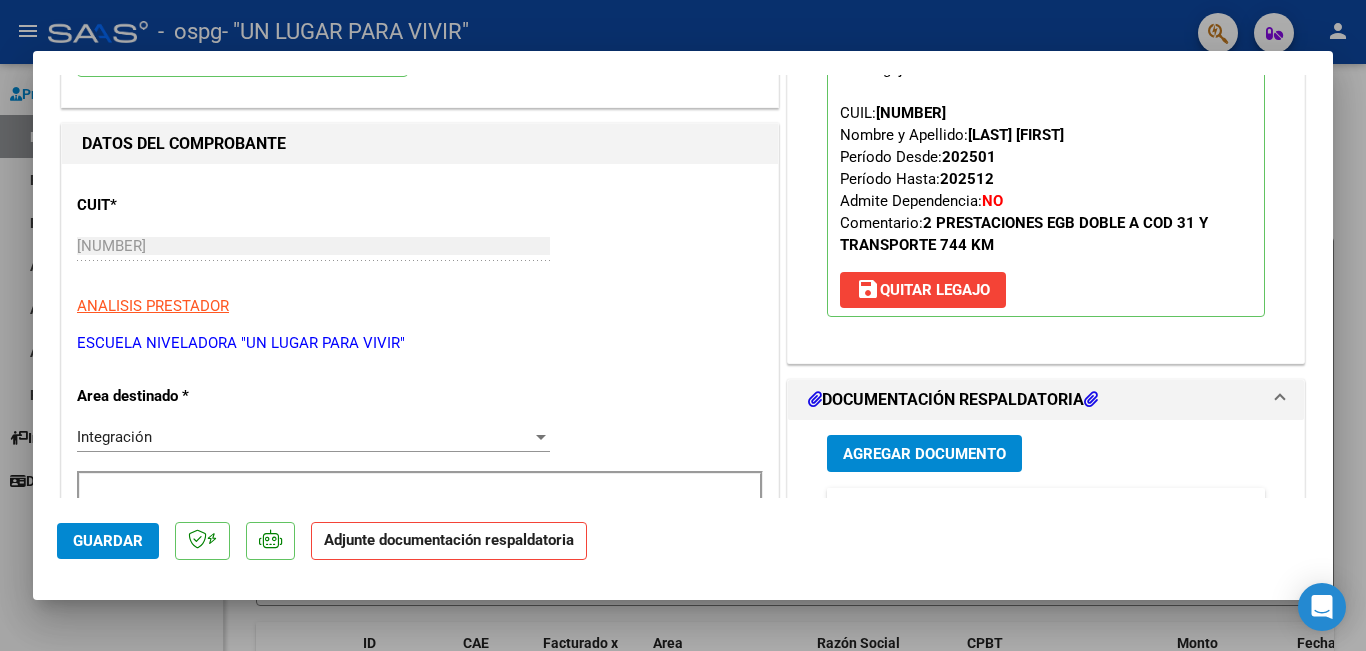 click on "Agregar Documento" at bounding box center [924, 454] 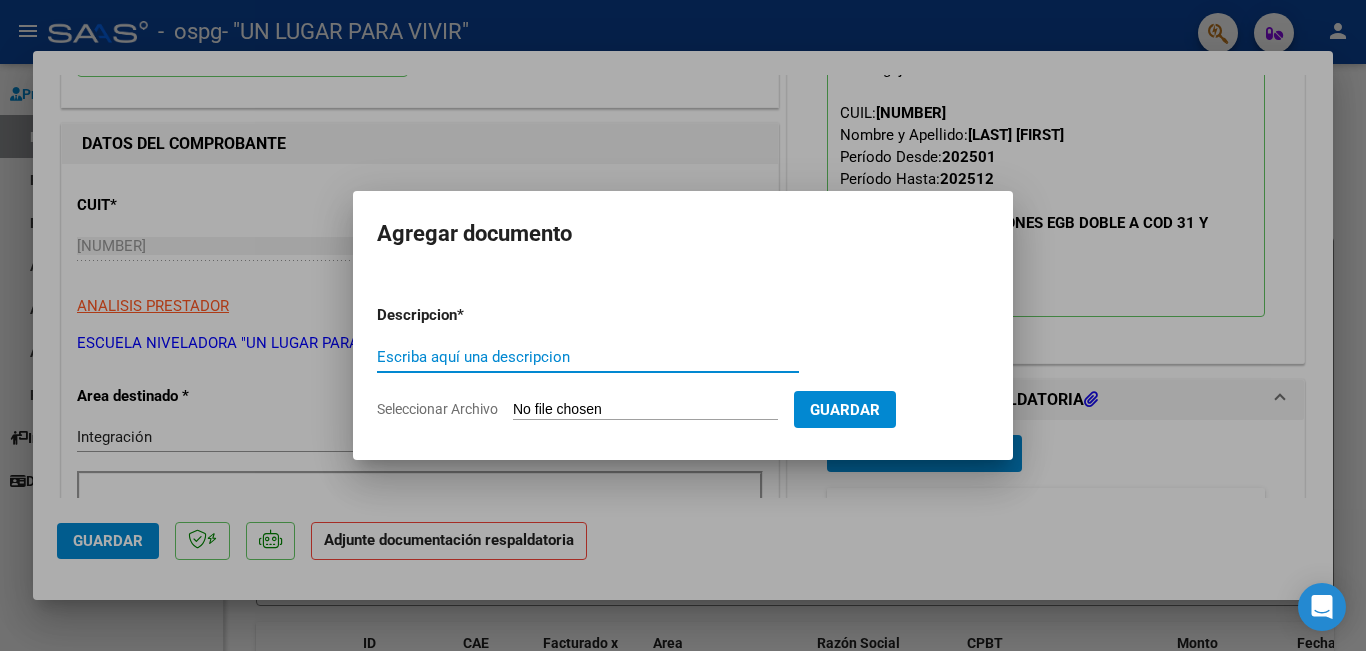 click on "Escriba aquí una descripcion" at bounding box center [588, 357] 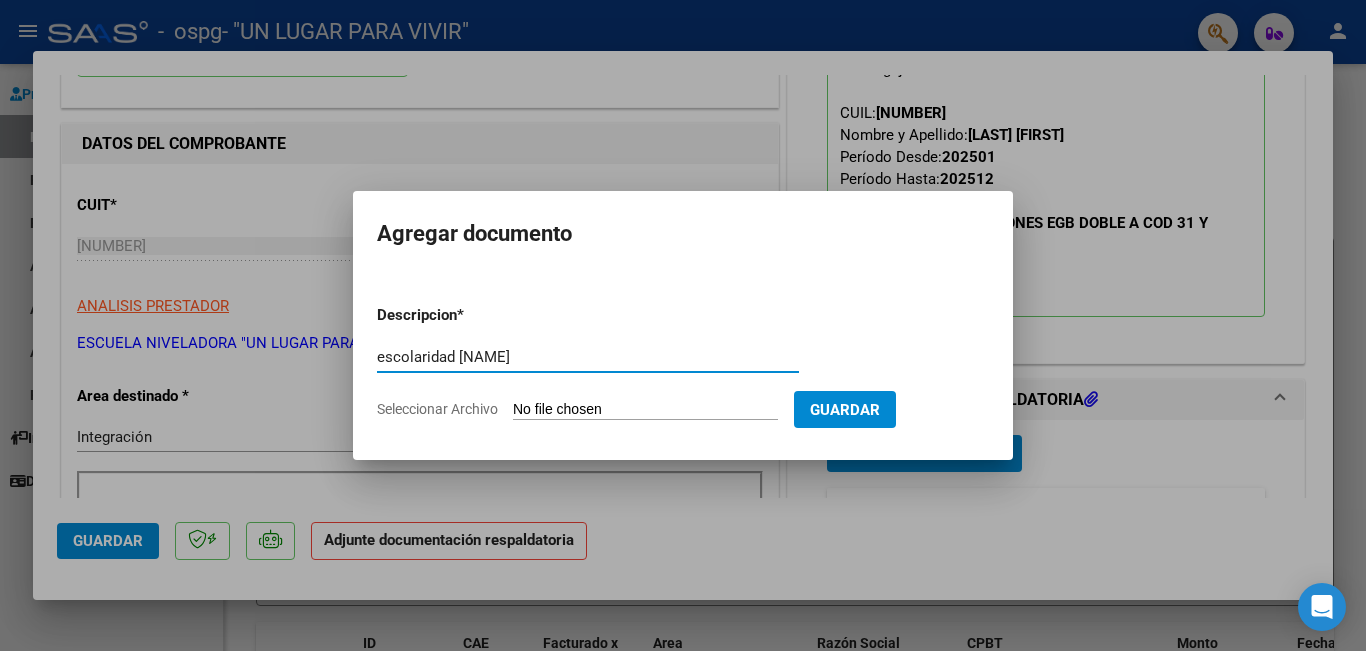 type on "escolaridad [DATE]" 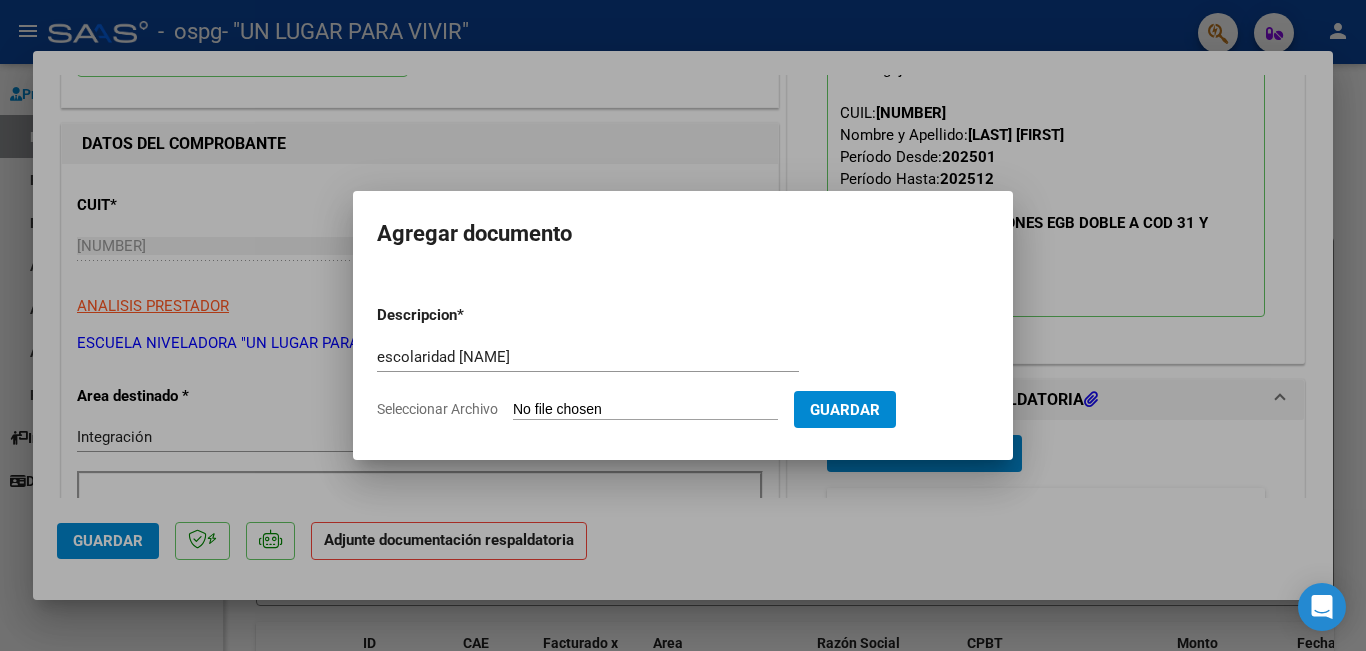 type on "C:\fakepath\15675.pdf" 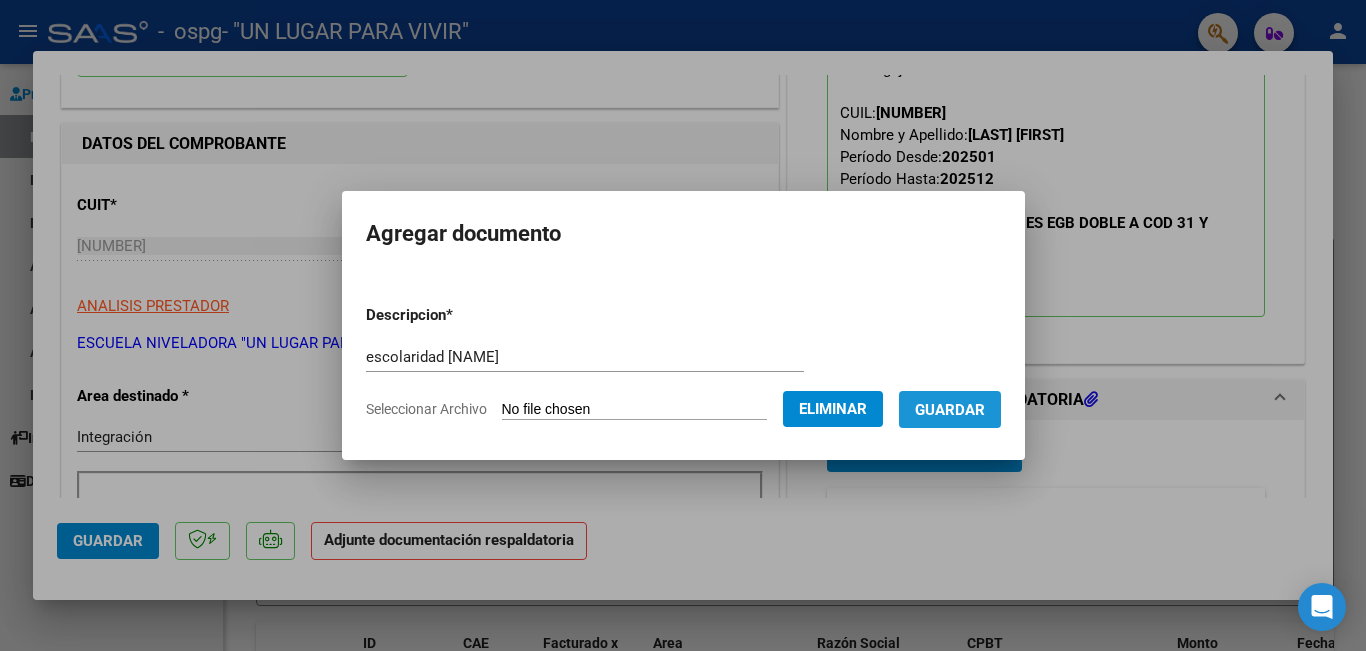 click on "Guardar" at bounding box center [950, 410] 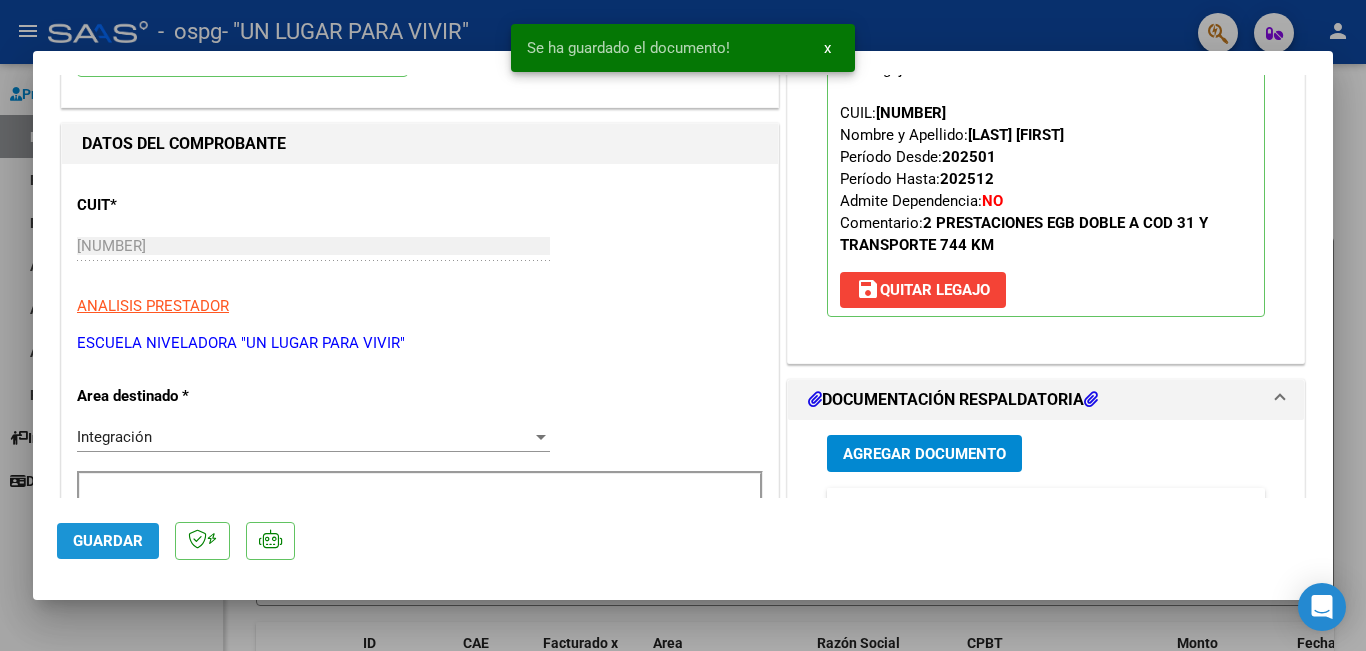 click on "Guardar" 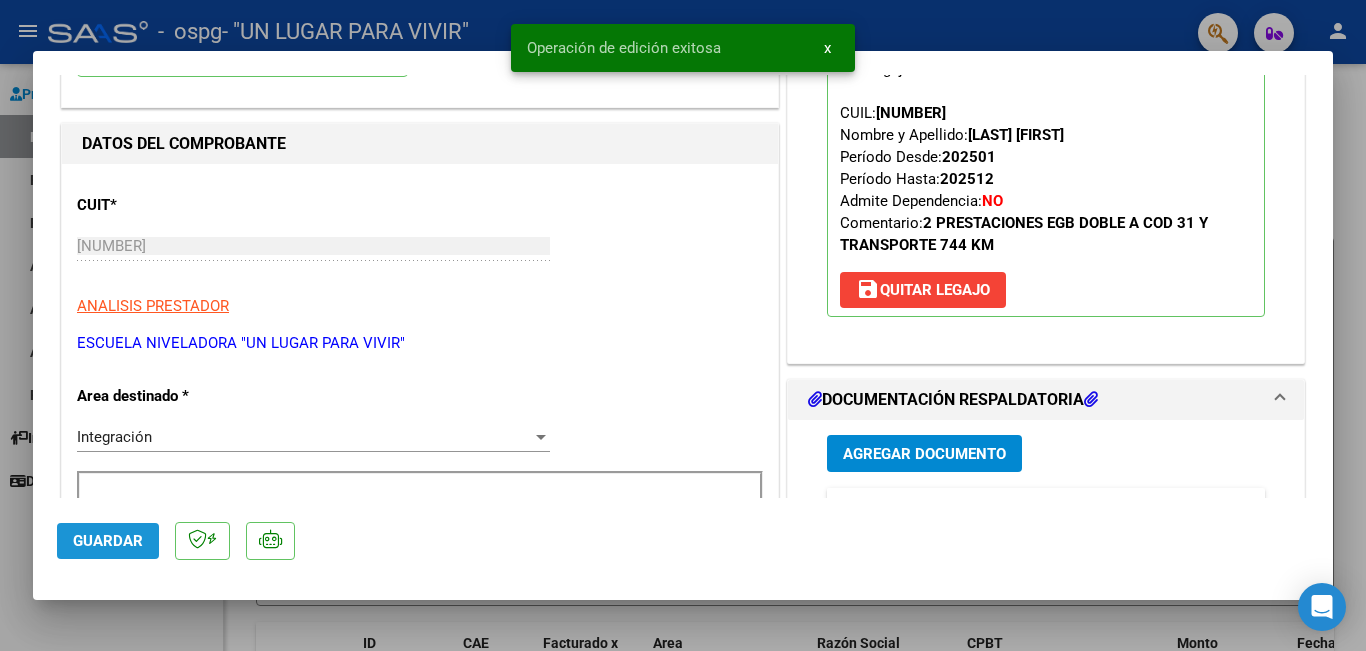 click on "Guardar" 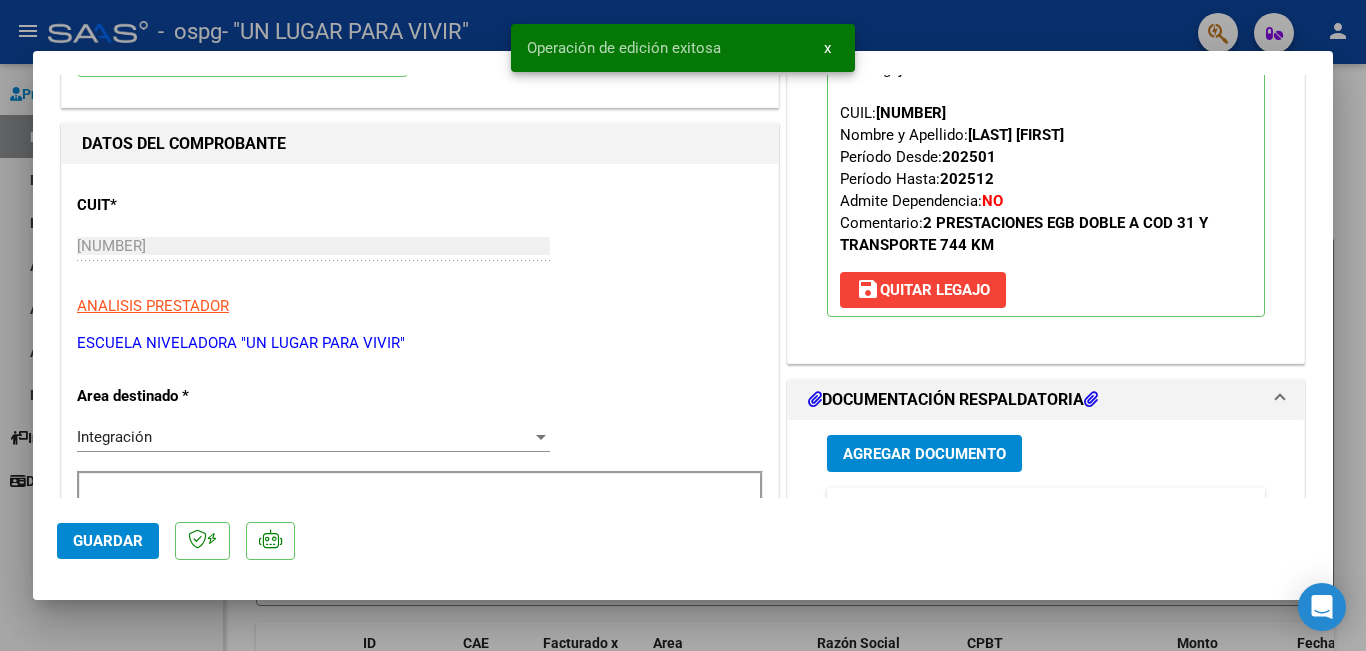 click at bounding box center (683, 325) 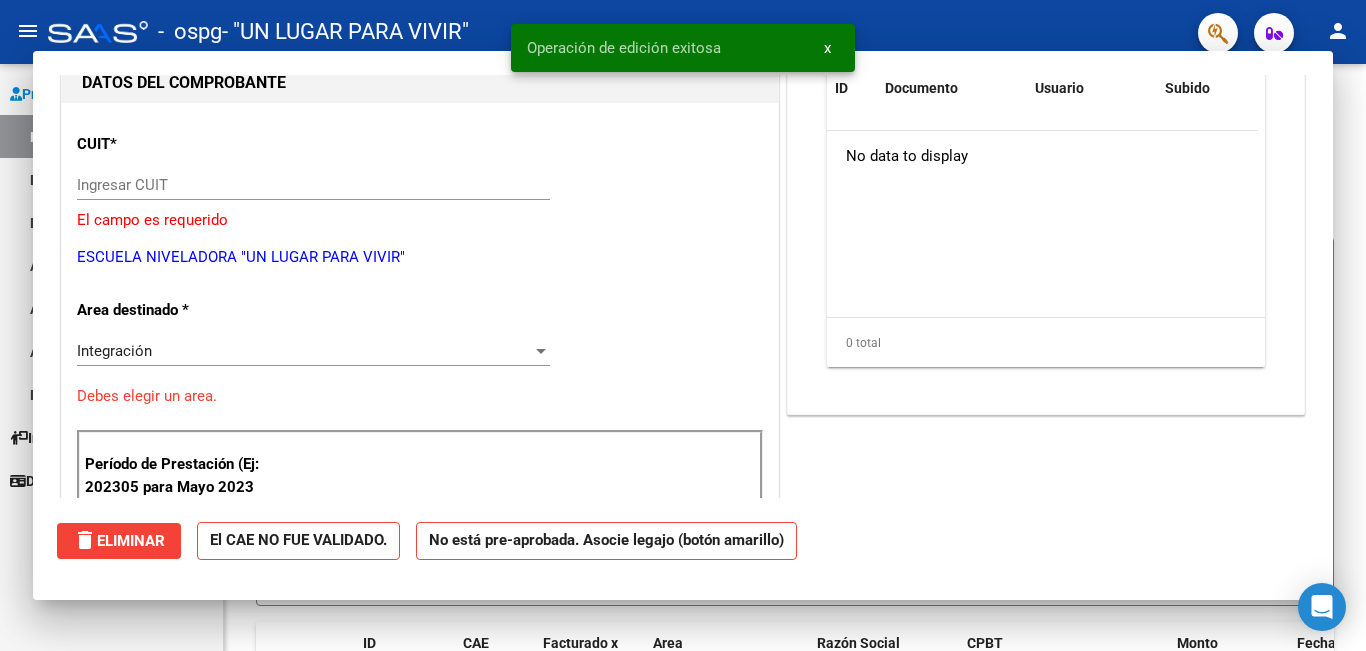 scroll, scrollTop: 212, scrollLeft: 0, axis: vertical 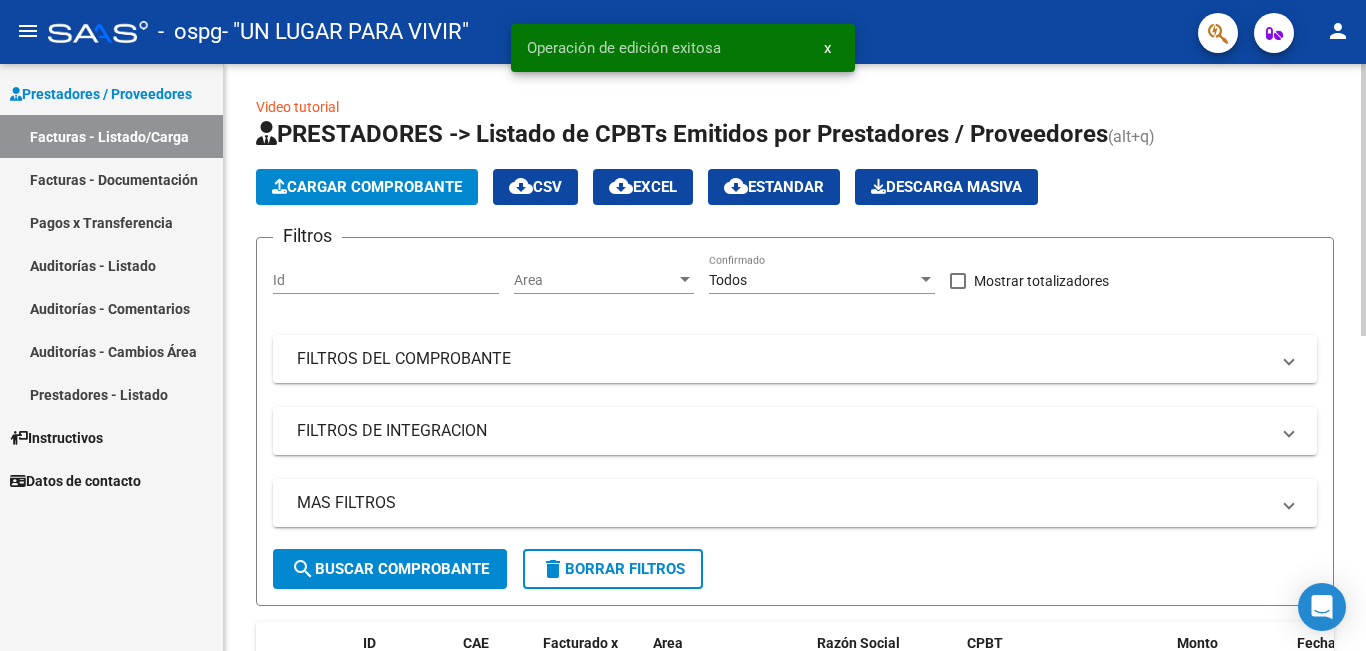 click on "Cargar Comprobante" 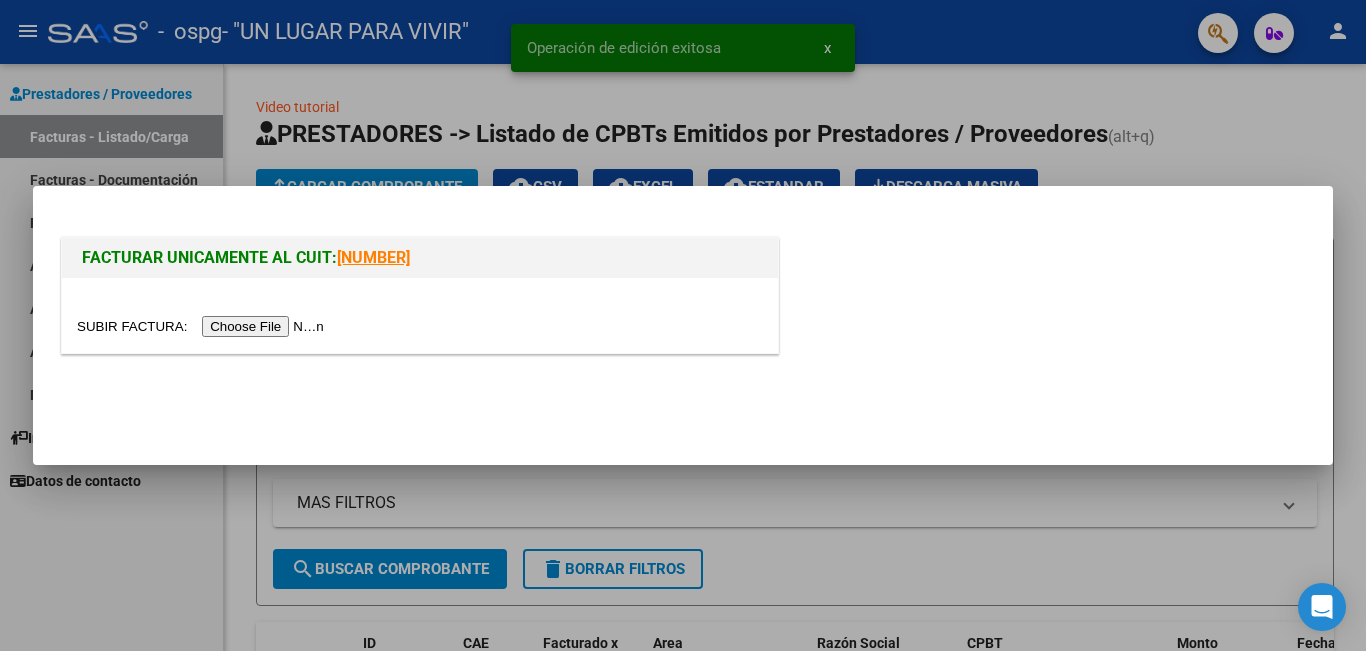 click at bounding box center (203, 326) 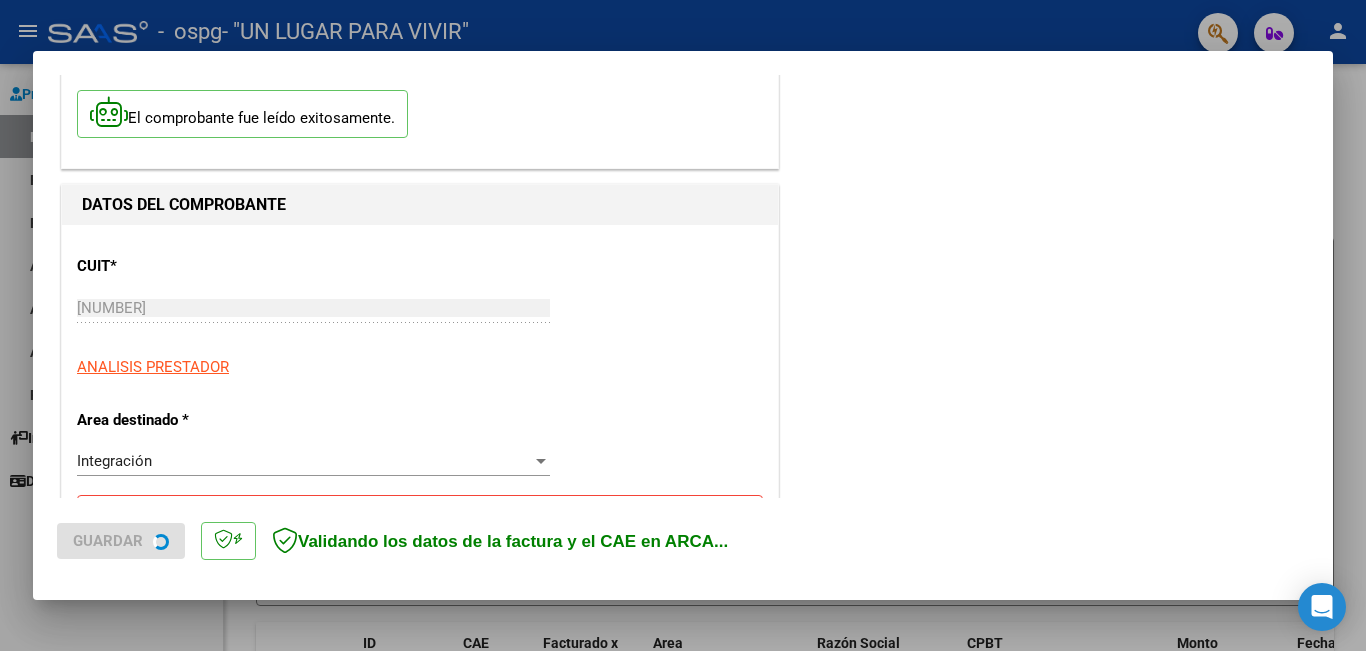 scroll, scrollTop: 300, scrollLeft: 0, axis: vertical 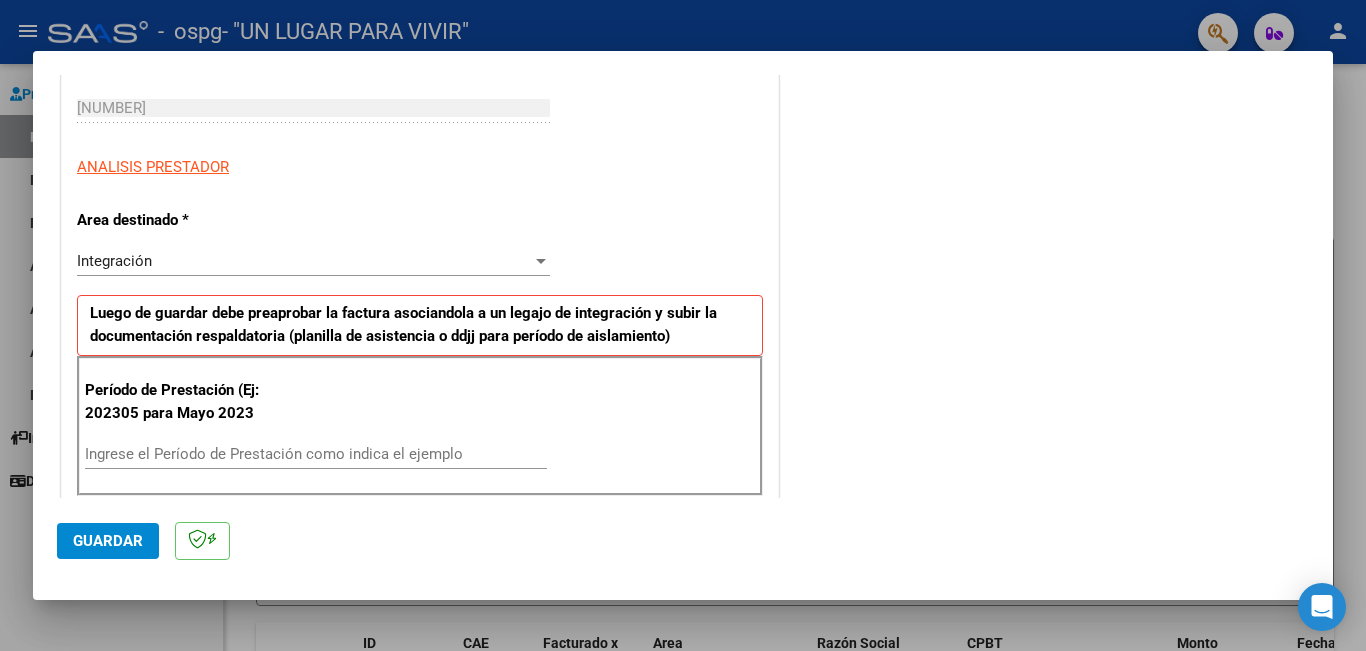 click on "Ingrese el Período de Prestación como indica el ejemplo" at bounding box center (316, 454) 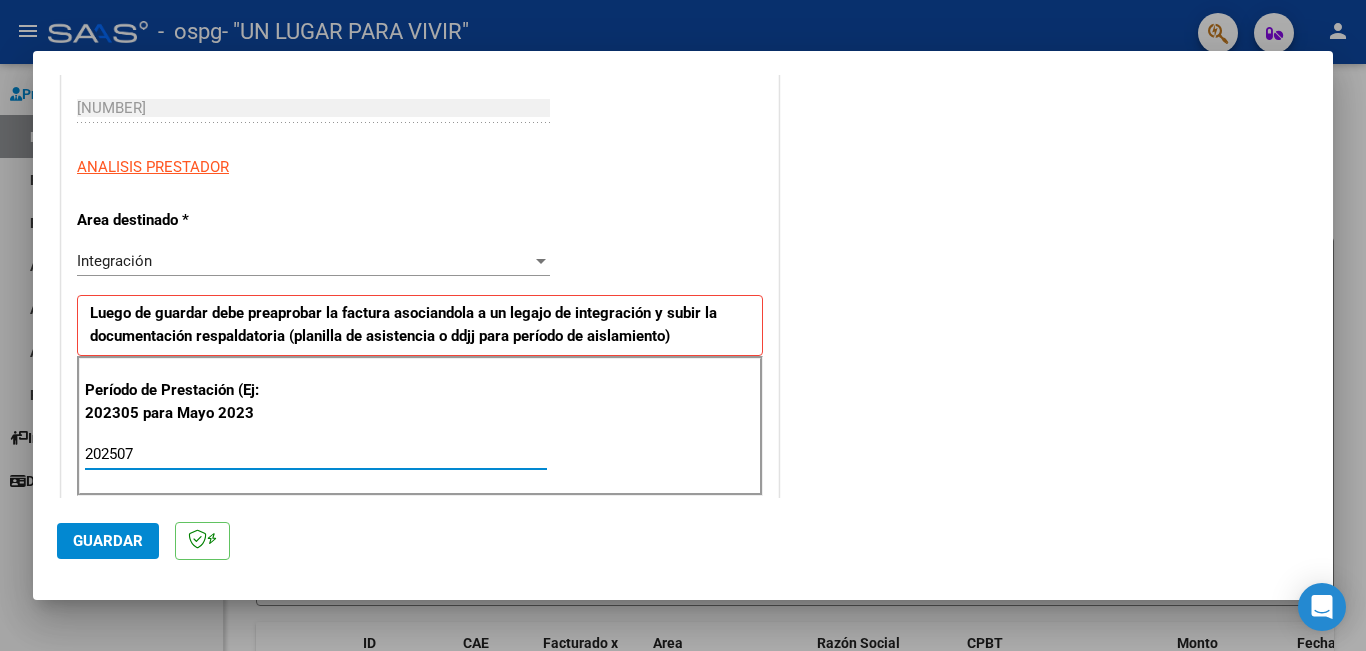 type on "202507" 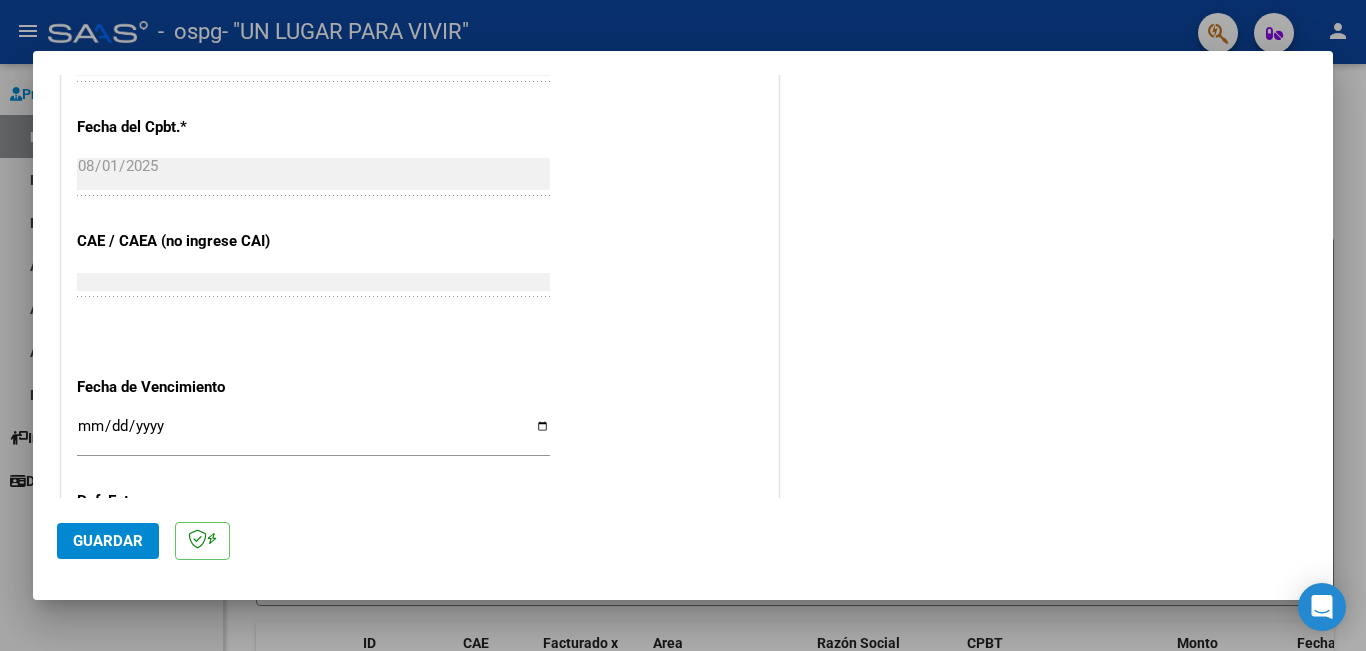scroll, scrollTop: 1200, scrollLeft: 0, axis: vertical 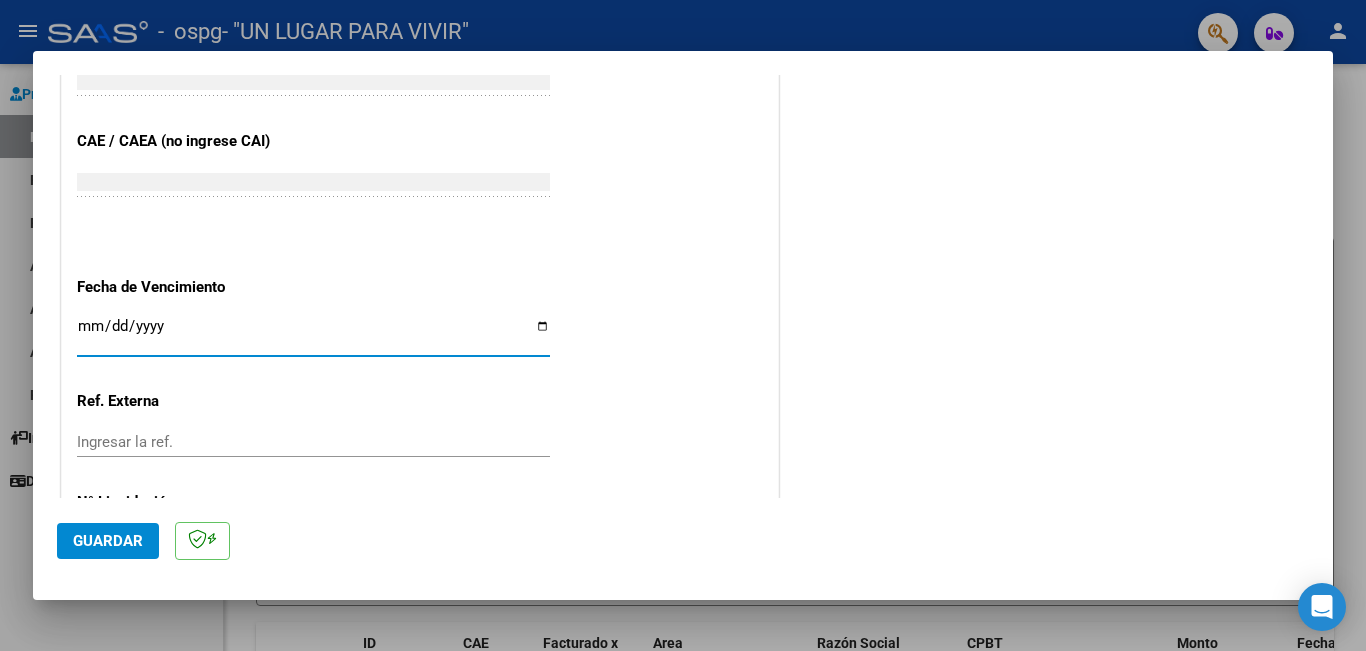 click on "Ingresar la fecha" at bounding box center [313, 334] 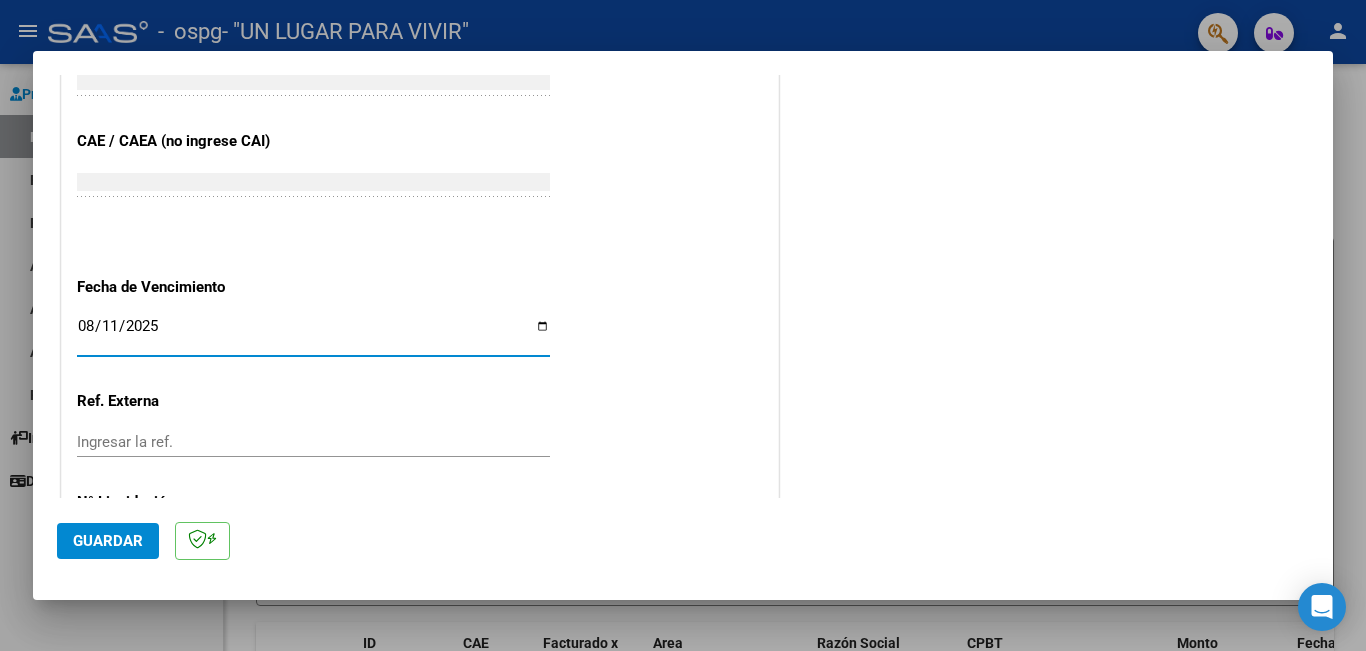 scroll, scrollTop: 1299, scrollLeft: 0, axis: vertical 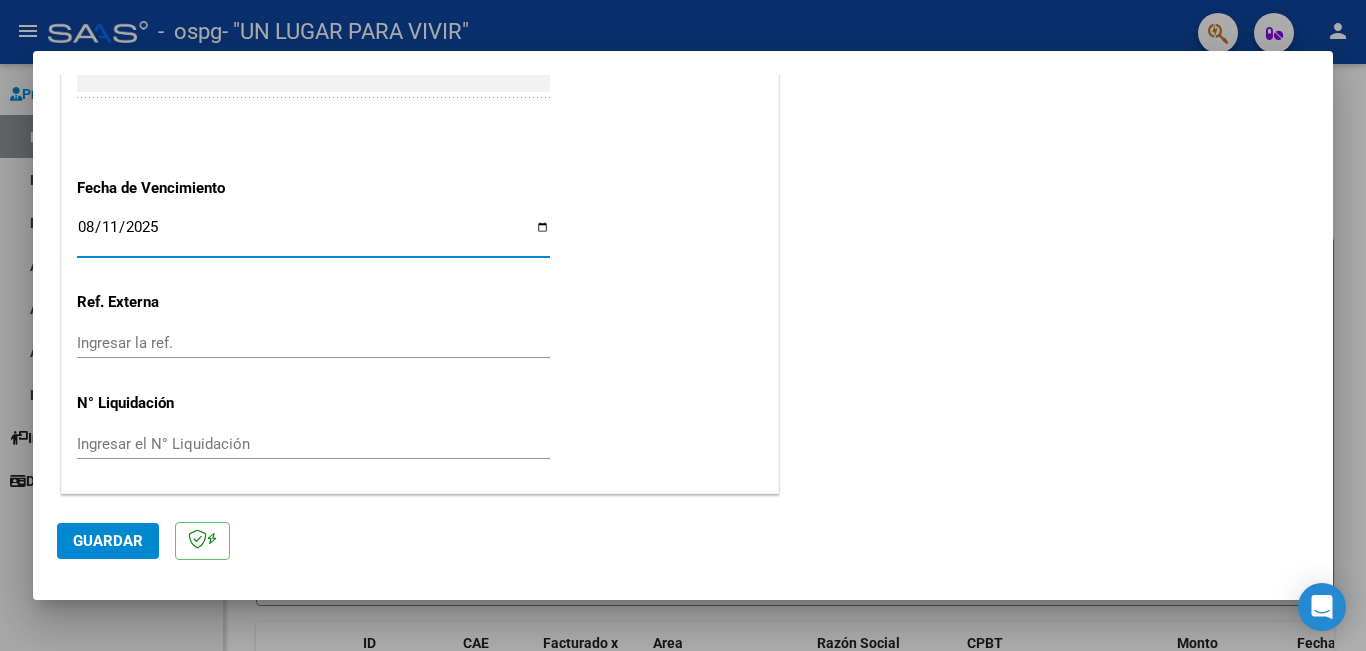 click on "Guardar" 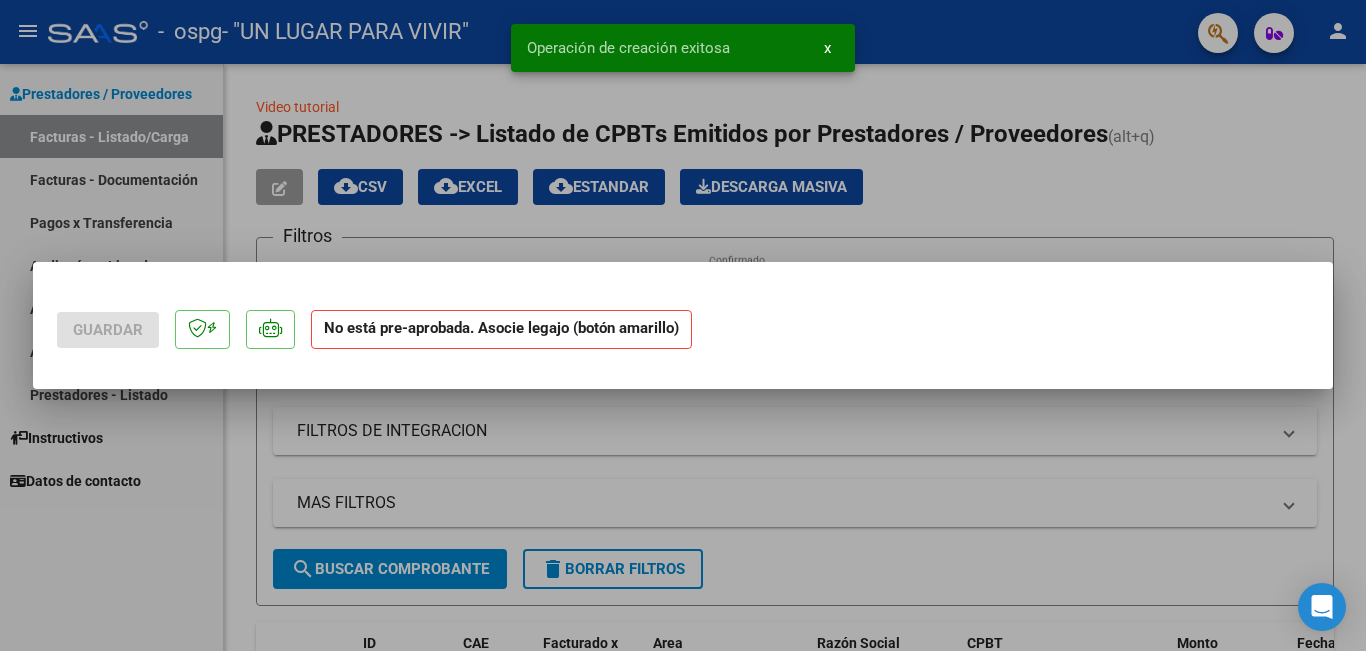 scroll, scrollTop: 0, scrollLeft: 0, axis: both 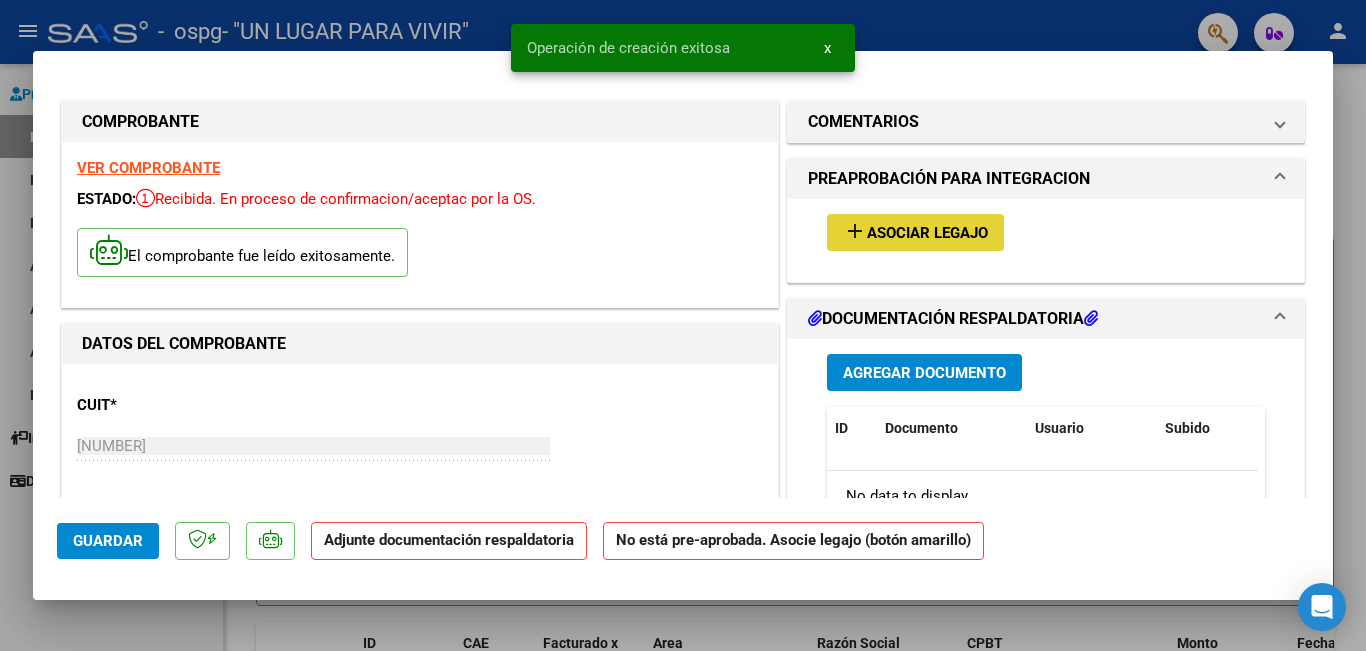 click on "Asociar Legajo" at bounding box center [927, 233] 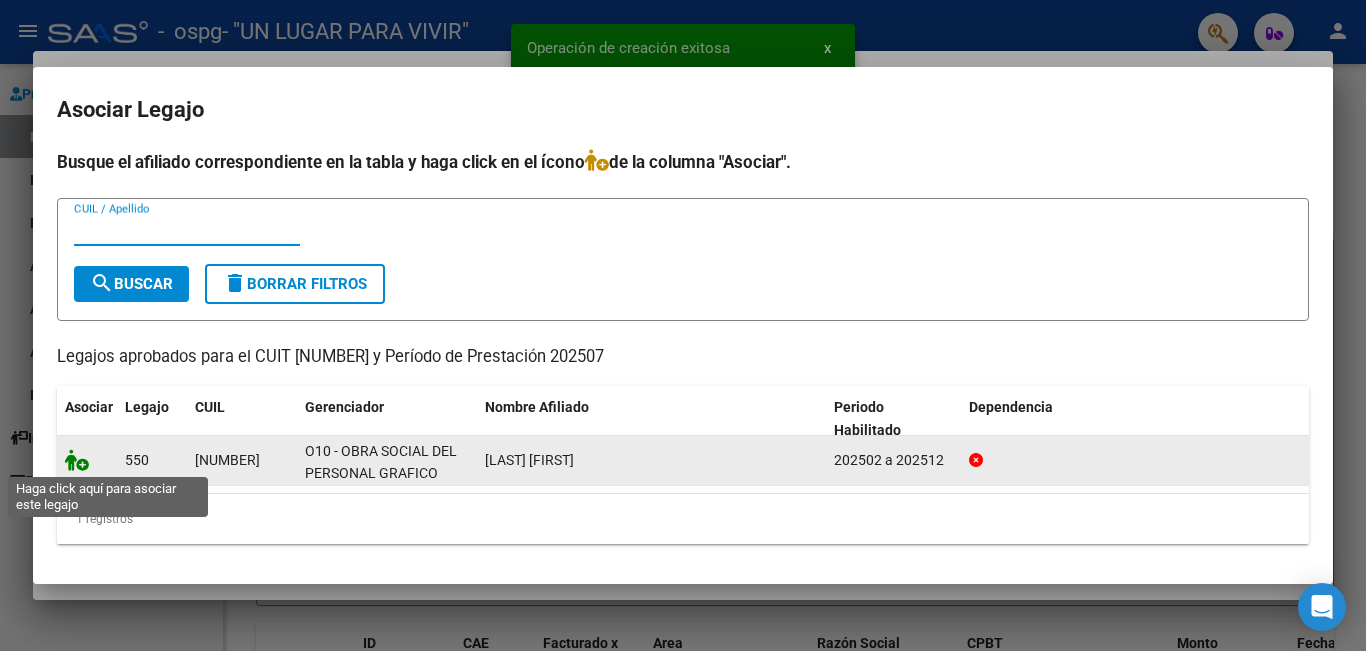 click 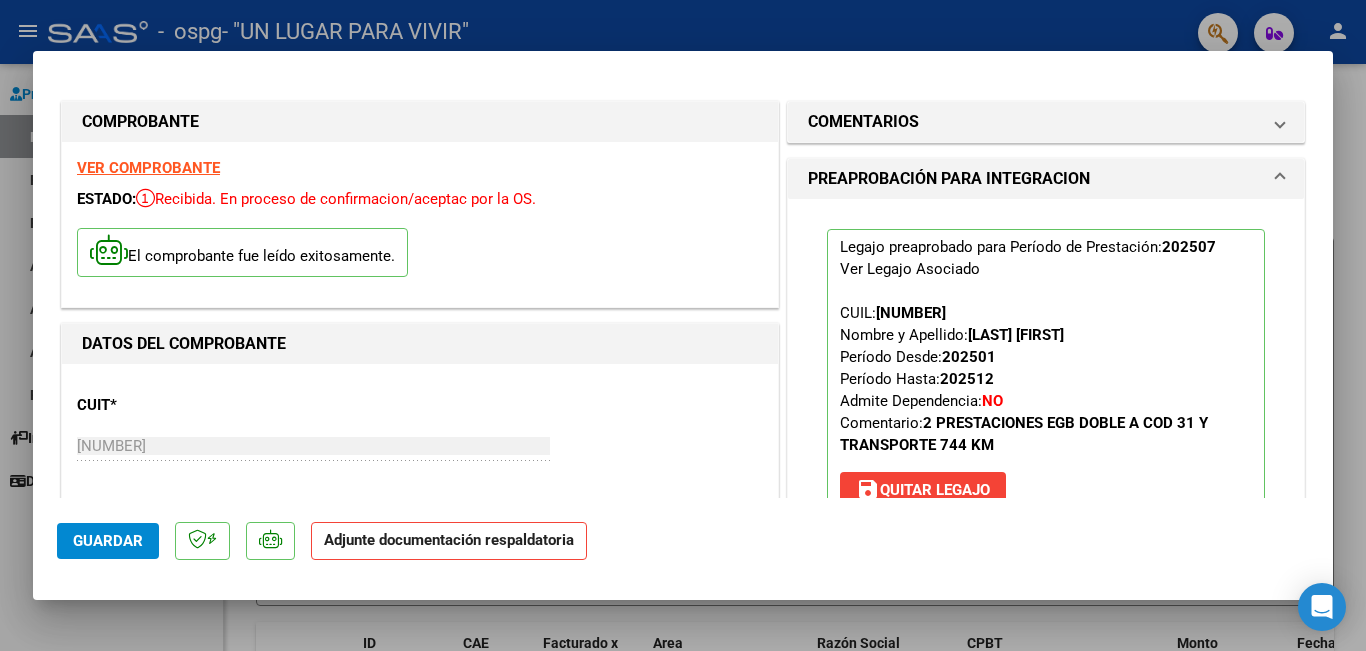 scroll, scrollTop: 300, scrollLeft: 0, axis: vertical 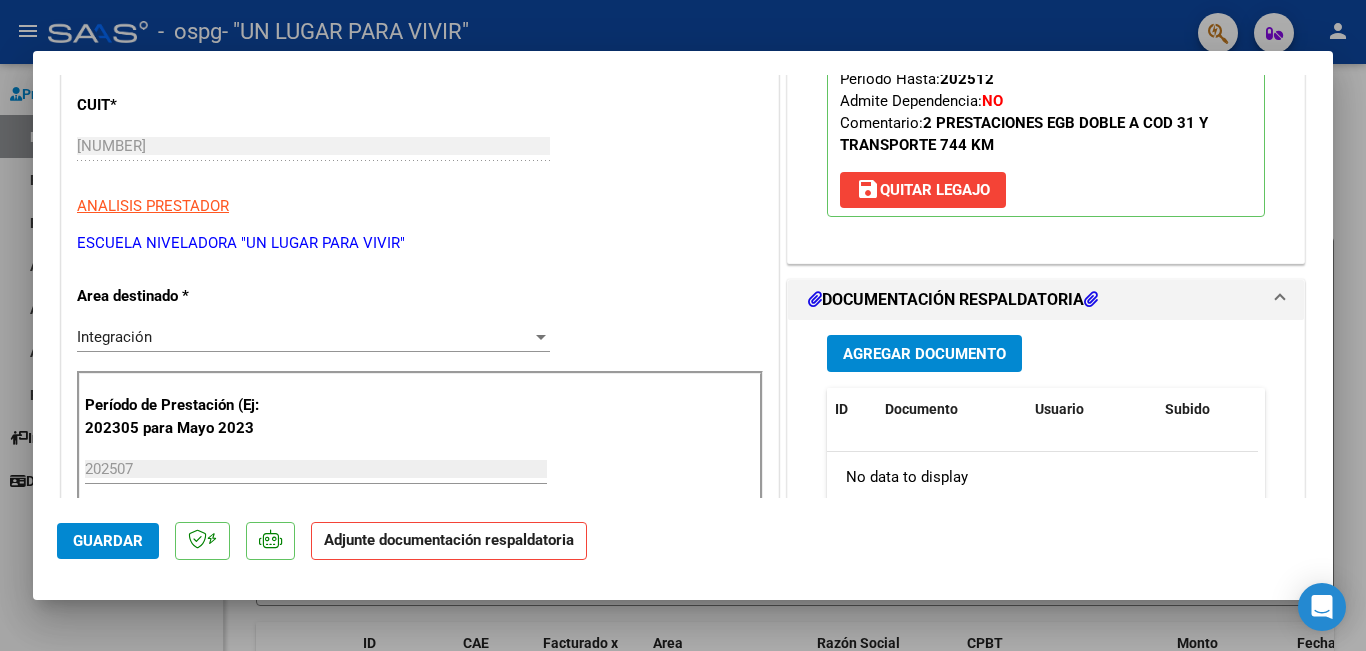 click on "Agregar Documento" at bounding box center [924, 354] 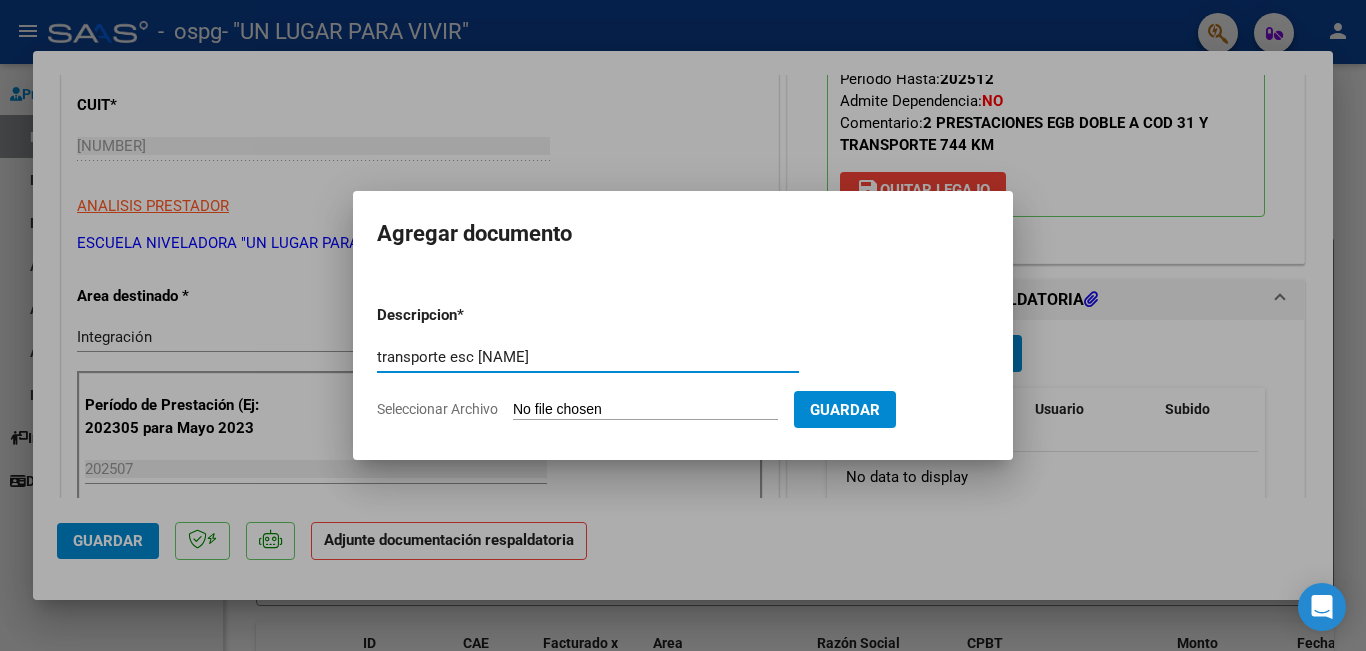 type on "transporte esc julio25" 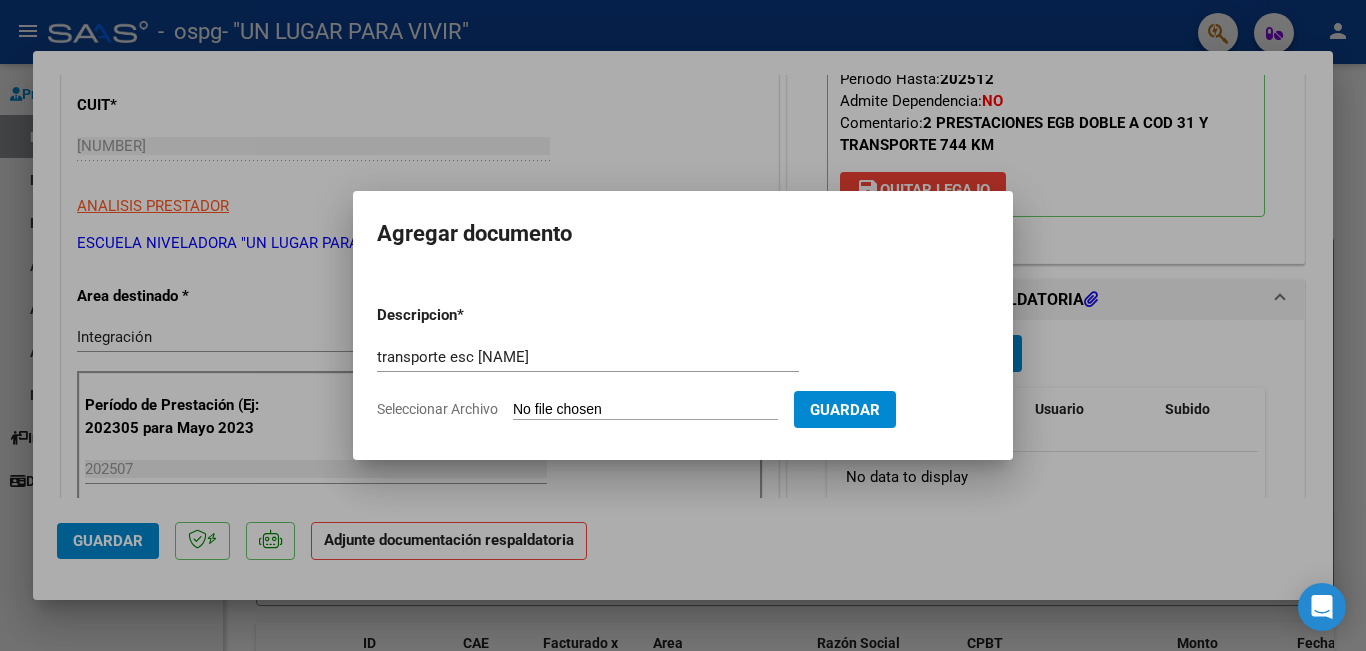 click on "Descripcion  *   transporte esc julio25 Escriba aquí una descripcion  Seleccionar Archivo Guardar" at bounding box center (683, 362) 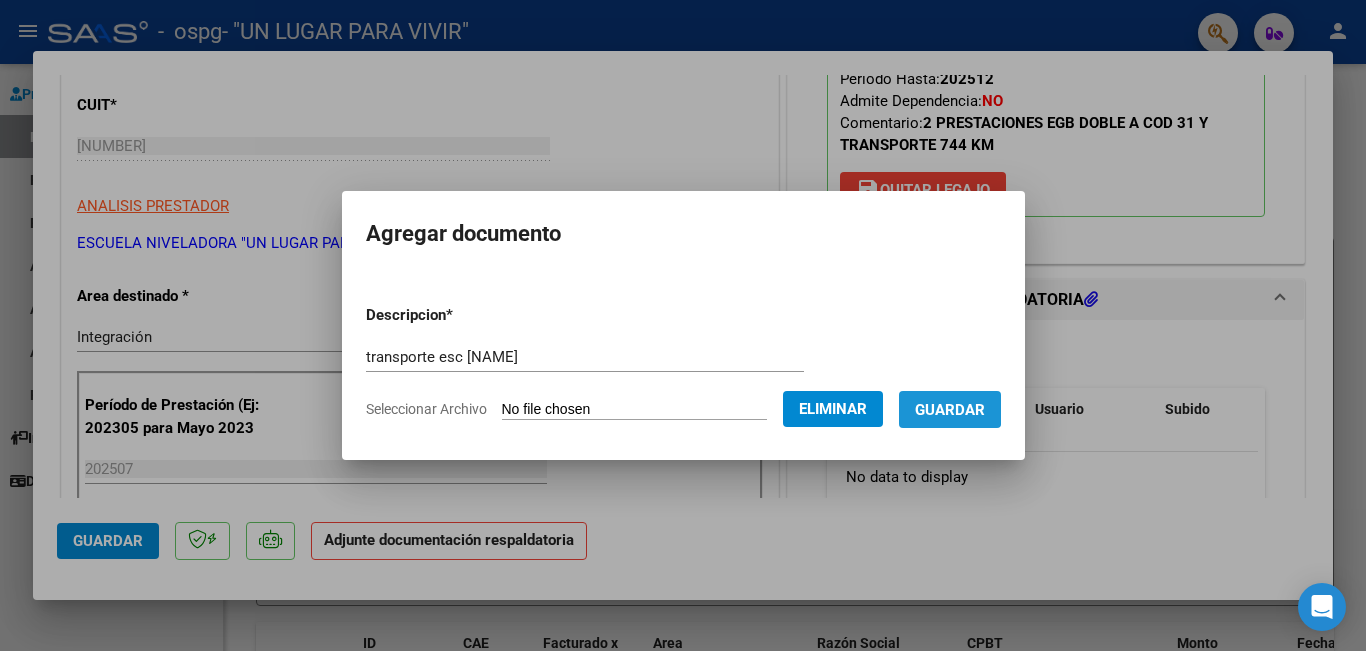 click on "Guardar" at bounding box center (950, 410) 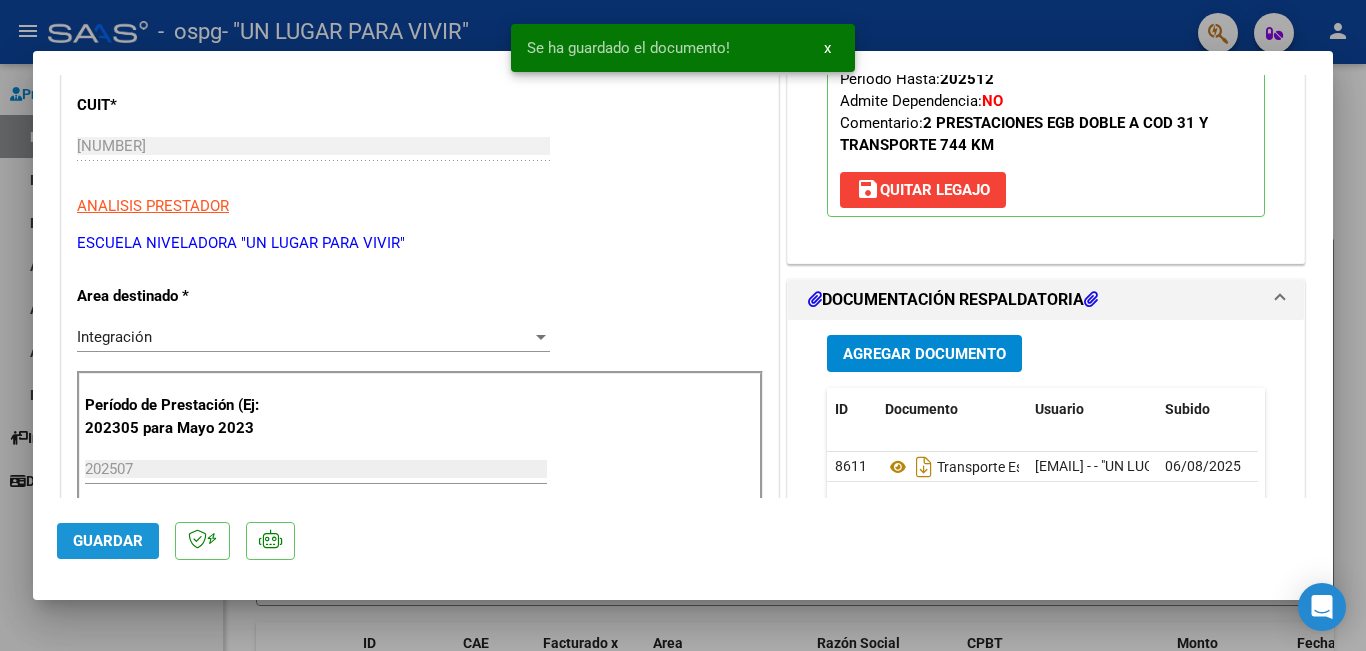 click on "Guardar" 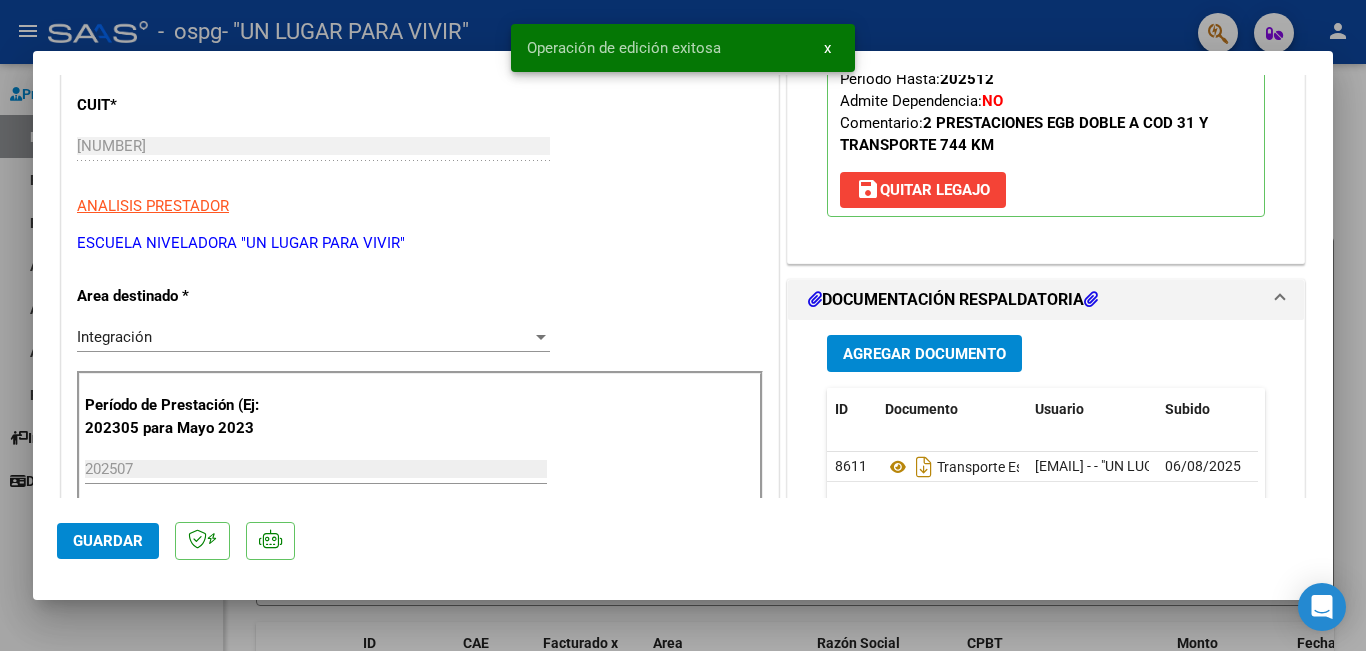 click on "Guardar" 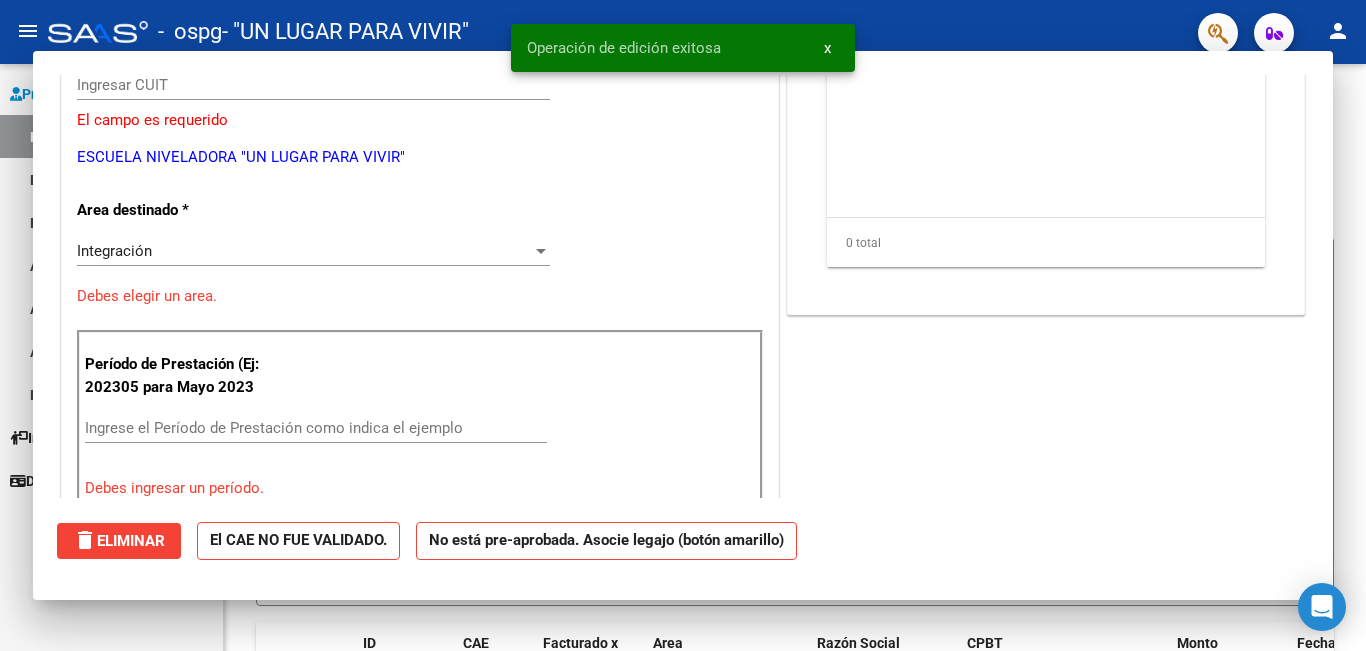 scroll, scrollTop: 0, scrollLeft: 0, axis: both 